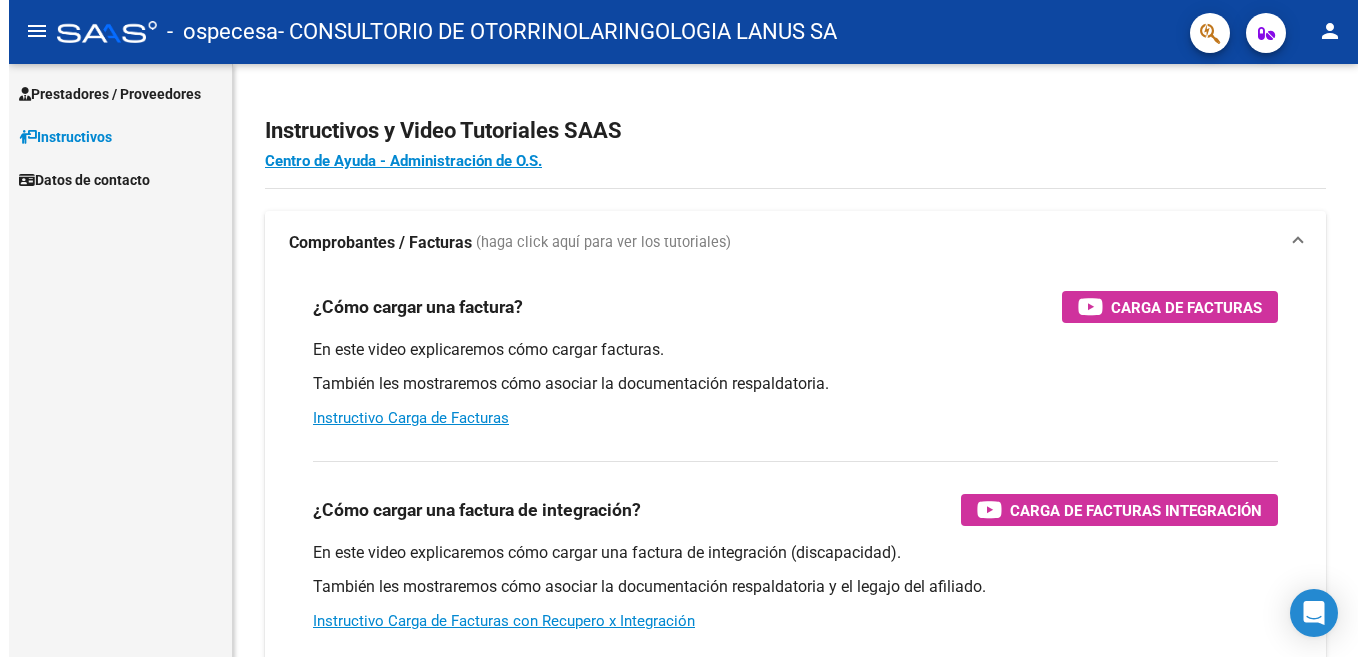 scroll, scrollTop: 0, scrollLeft: 0, axis: both 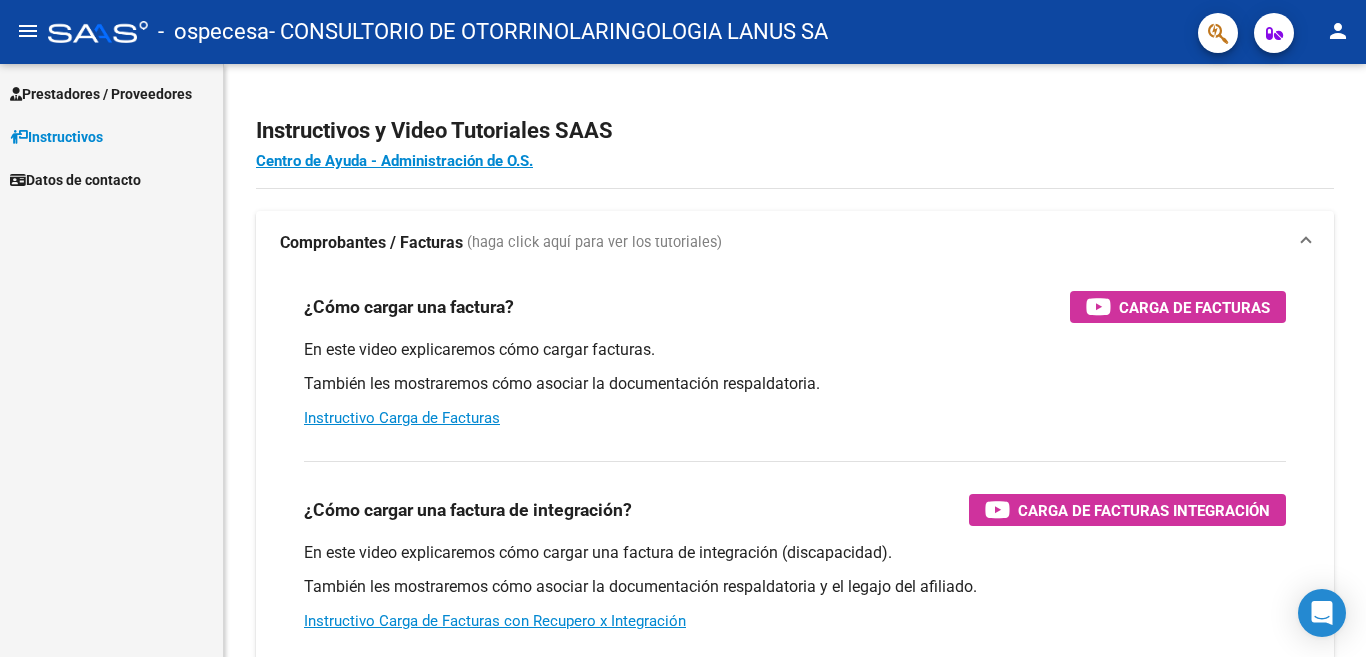 click on "Prestadores / Proveedores" at bounding box center (101, 94) 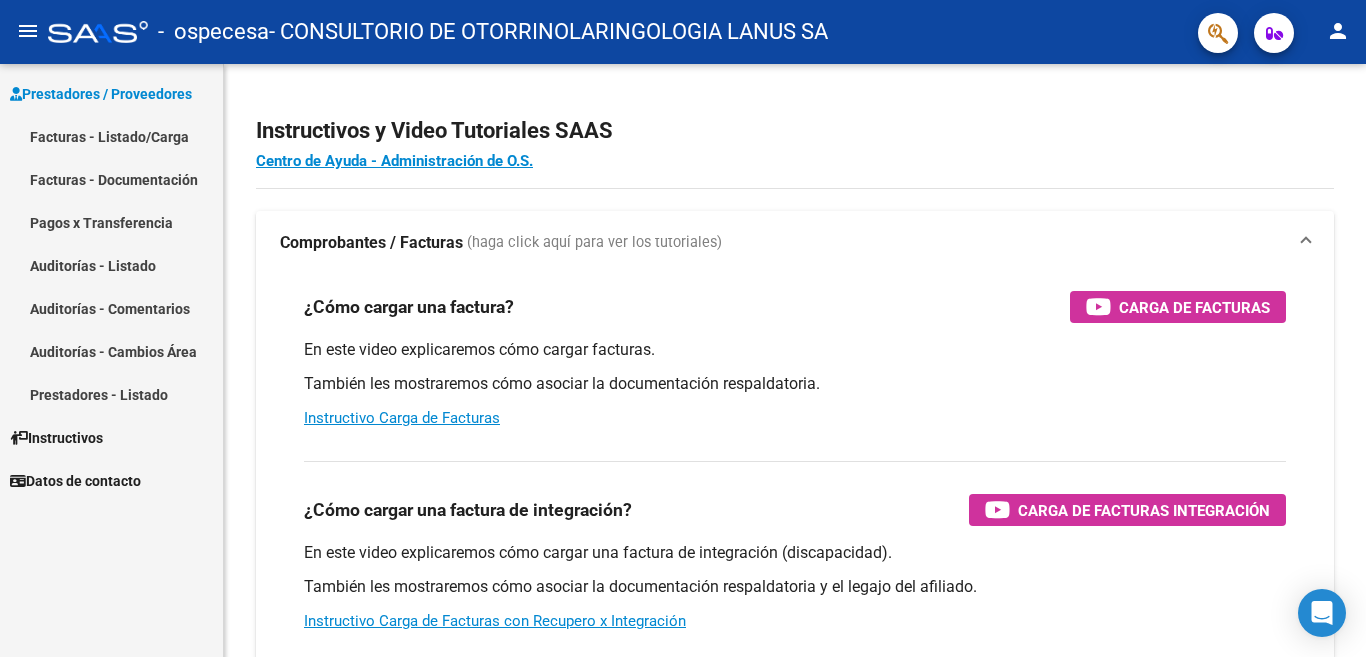 click on "Facturas - Documentación" at bounding box center [111, 179] 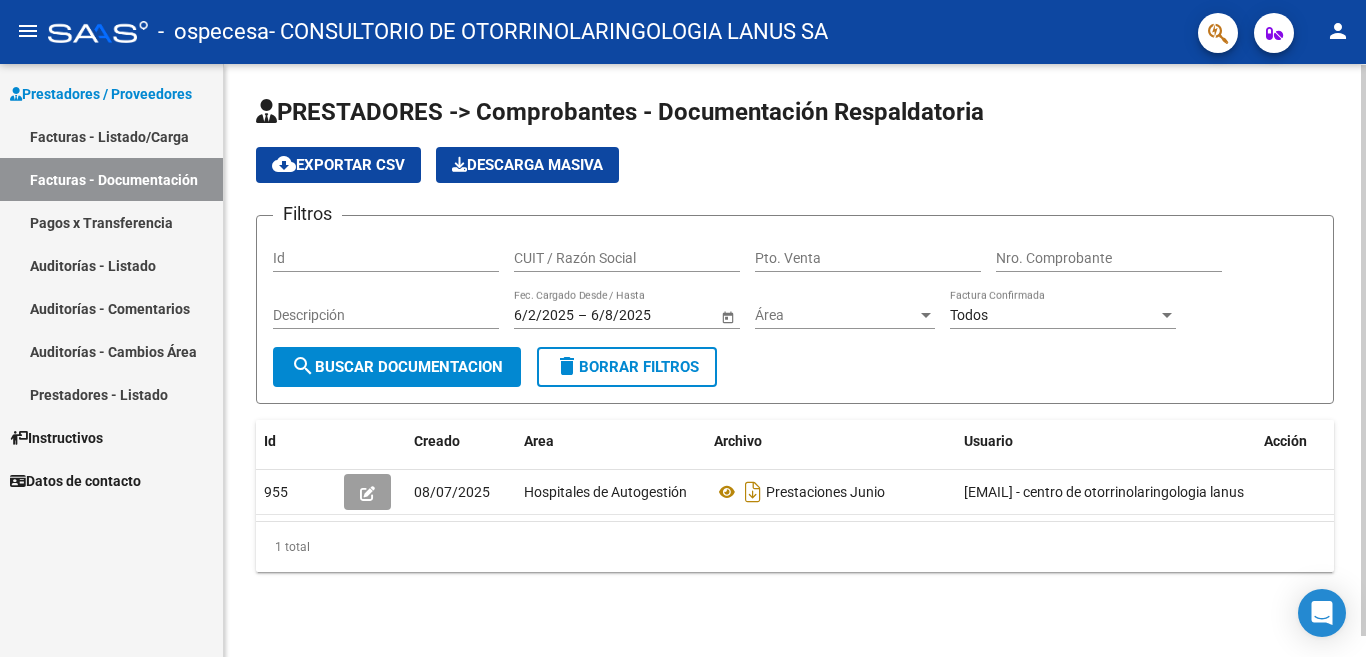 click on "Id" 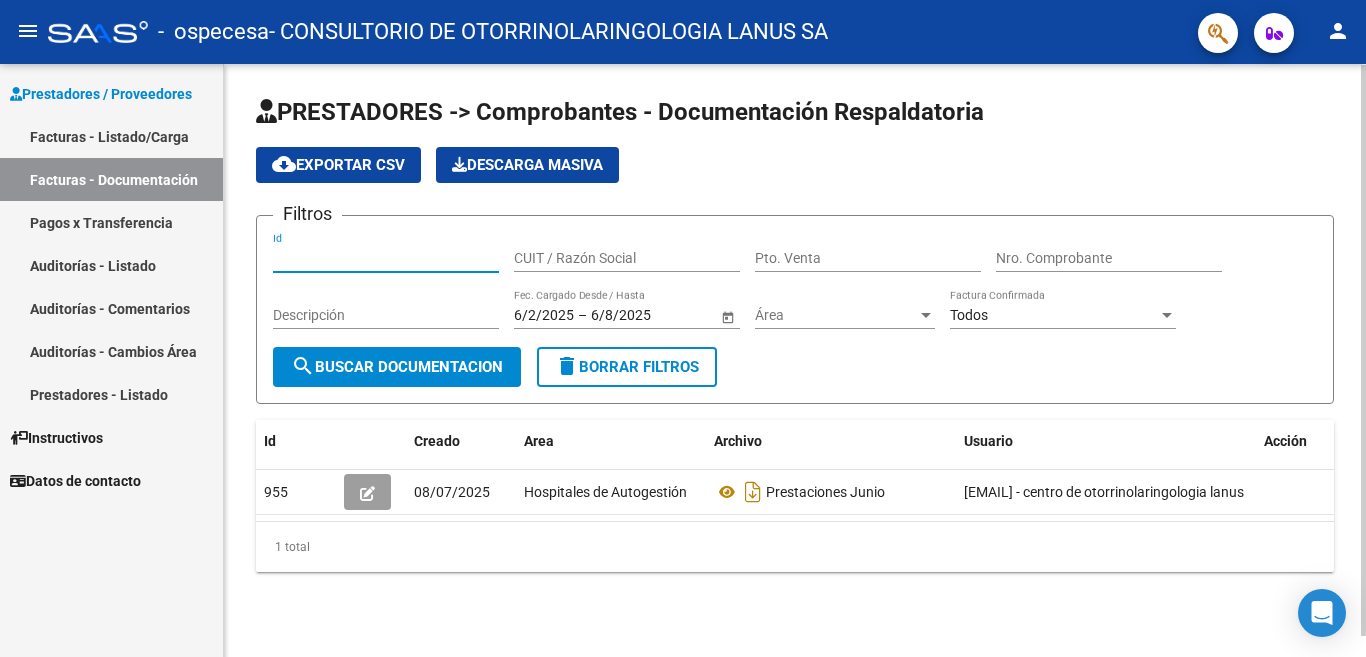 click on "Id" at bounding box center [386, 258] 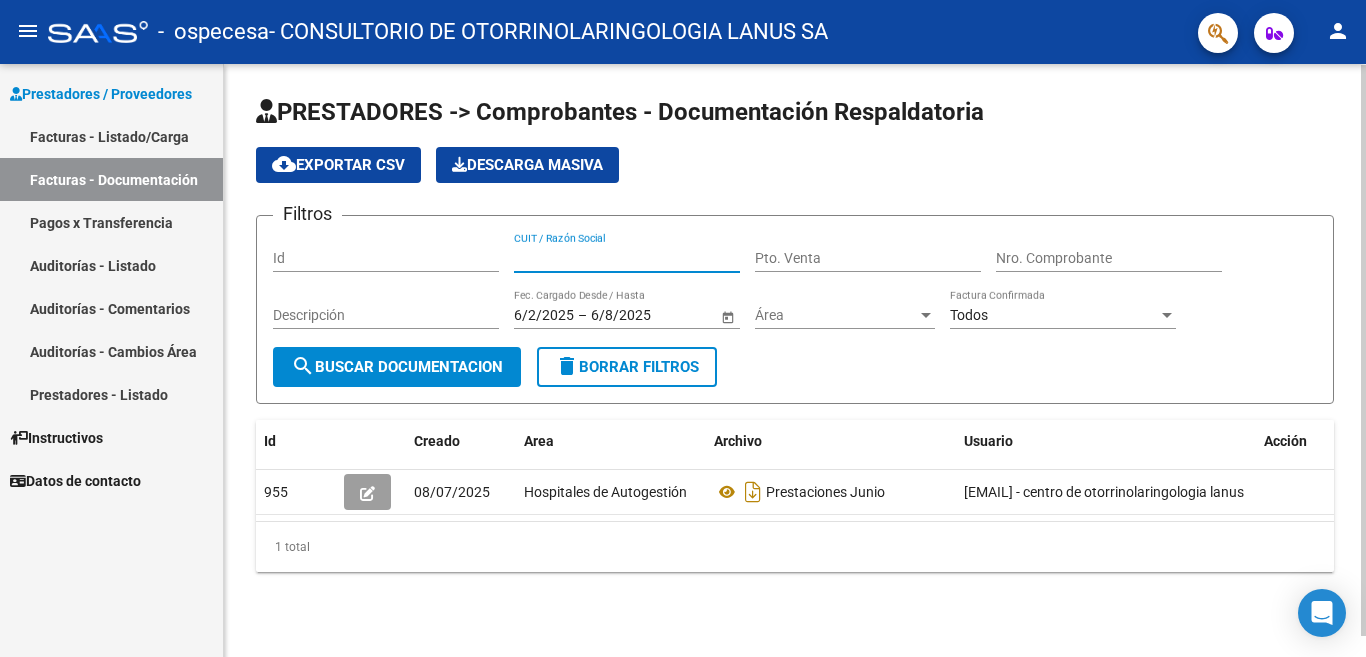 click on "Id" at bounding box center [386, 258] 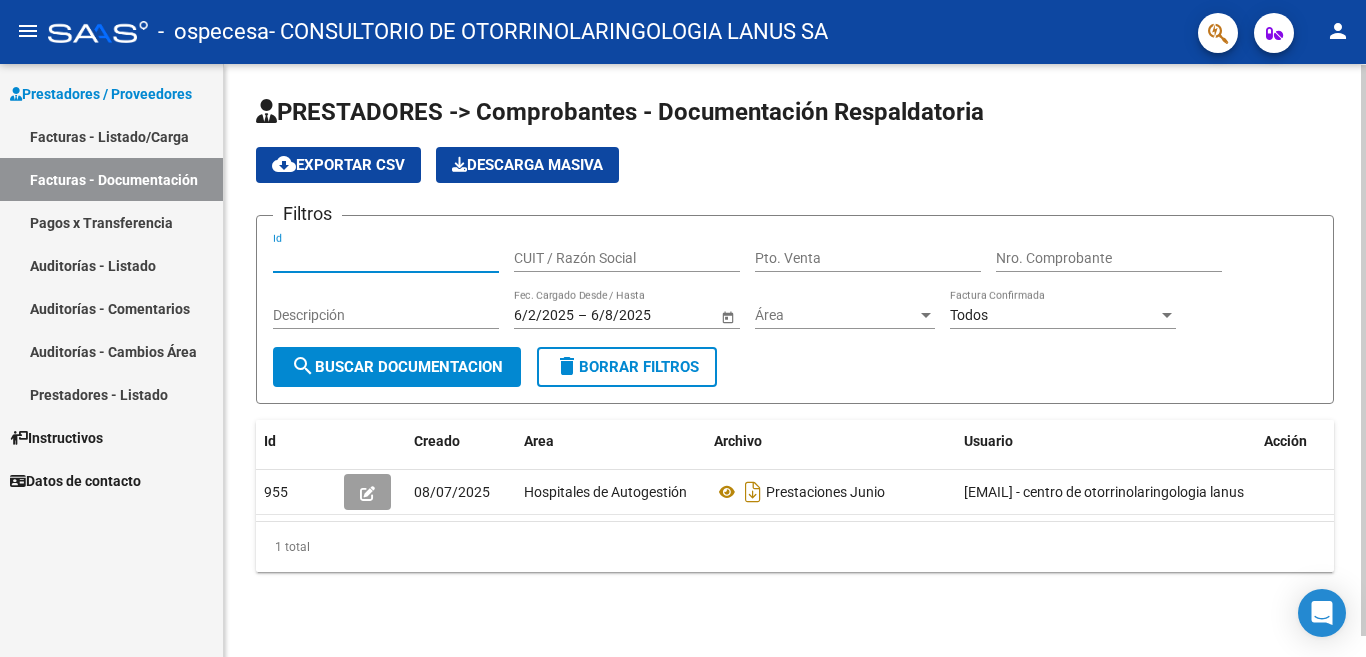 scroll, scrollTop: 1, scrollLeft: 0, axis: vertical 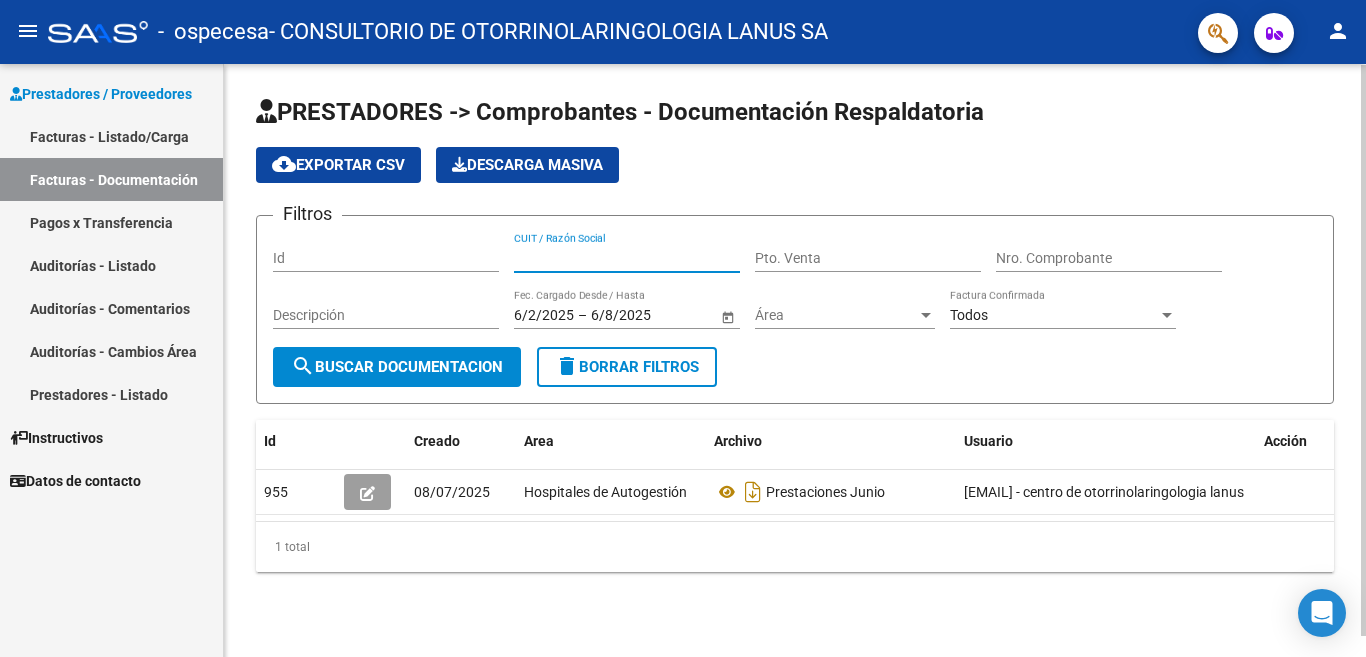 click on "CUIT / Razón Social" at bounding box center [627, 258] 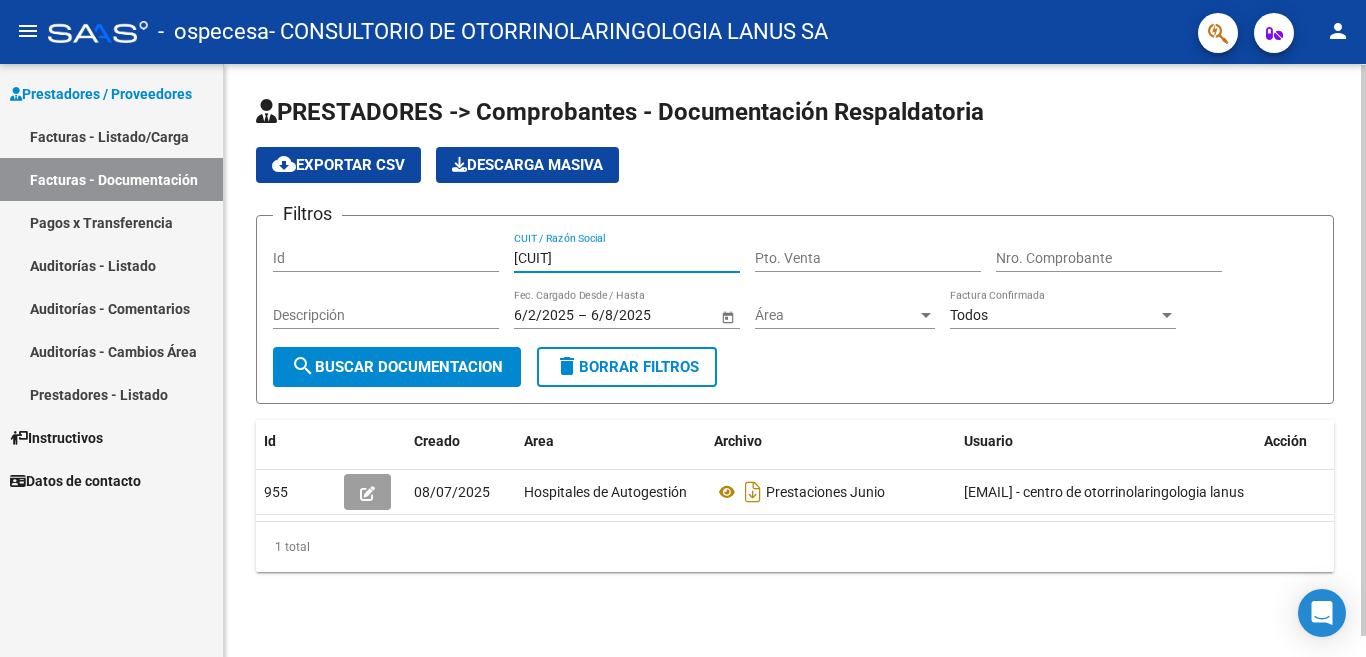 type on "[CUIT]" 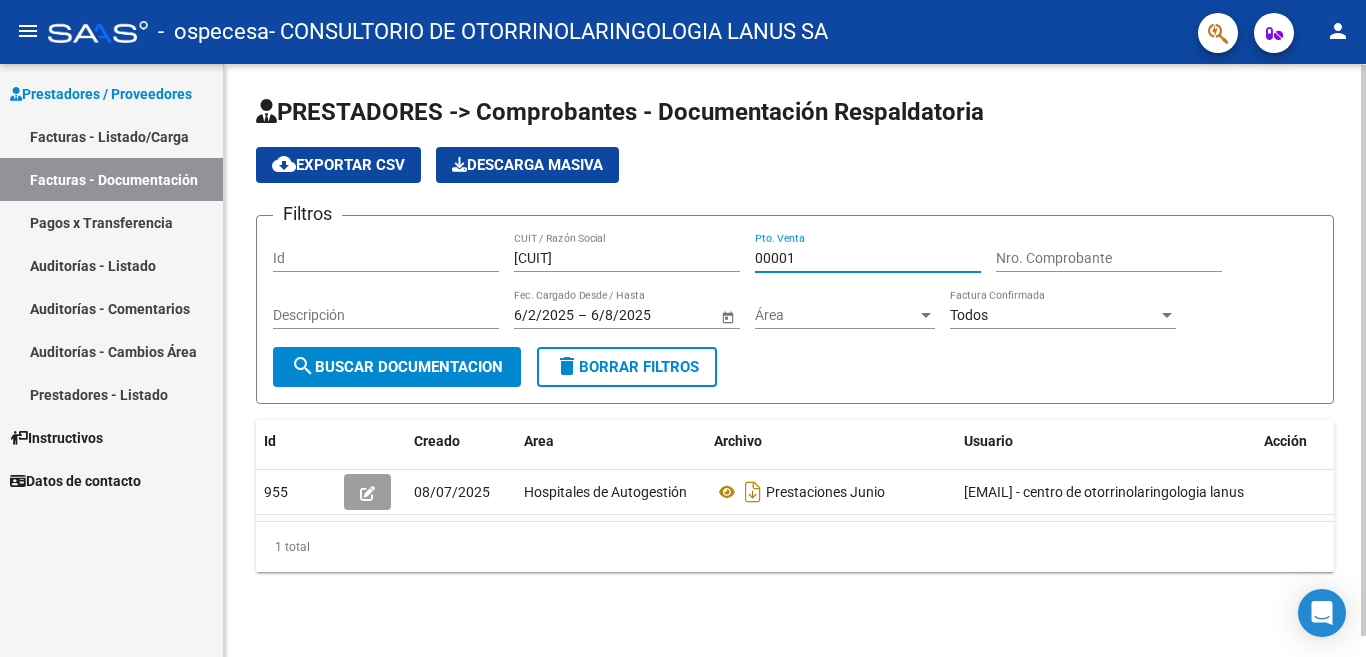 type on "00001" 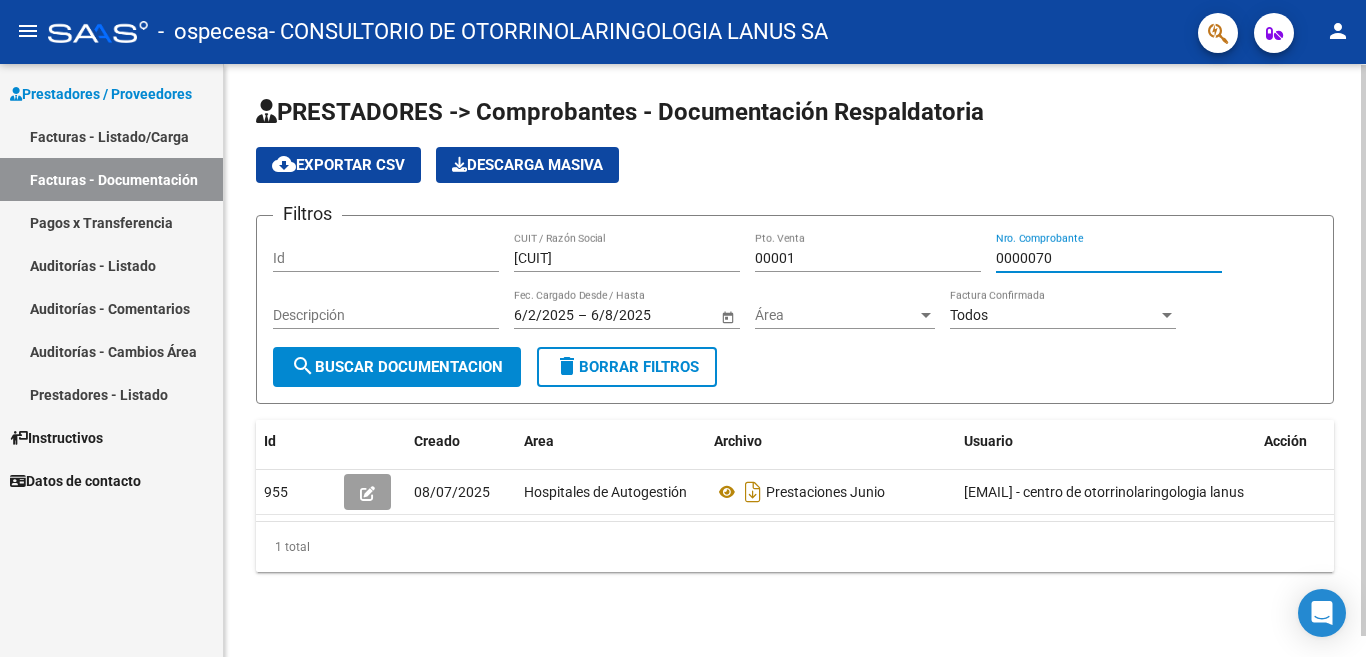 type on "000007" 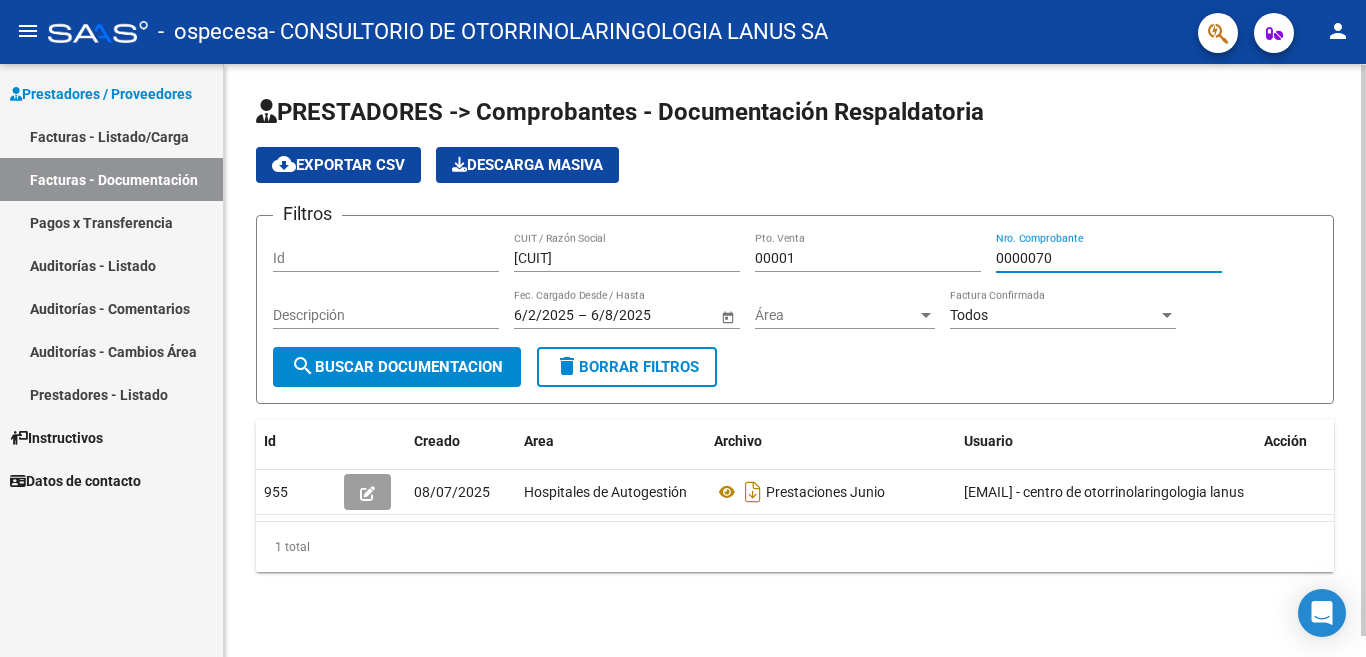 type on "[NUMBER]" 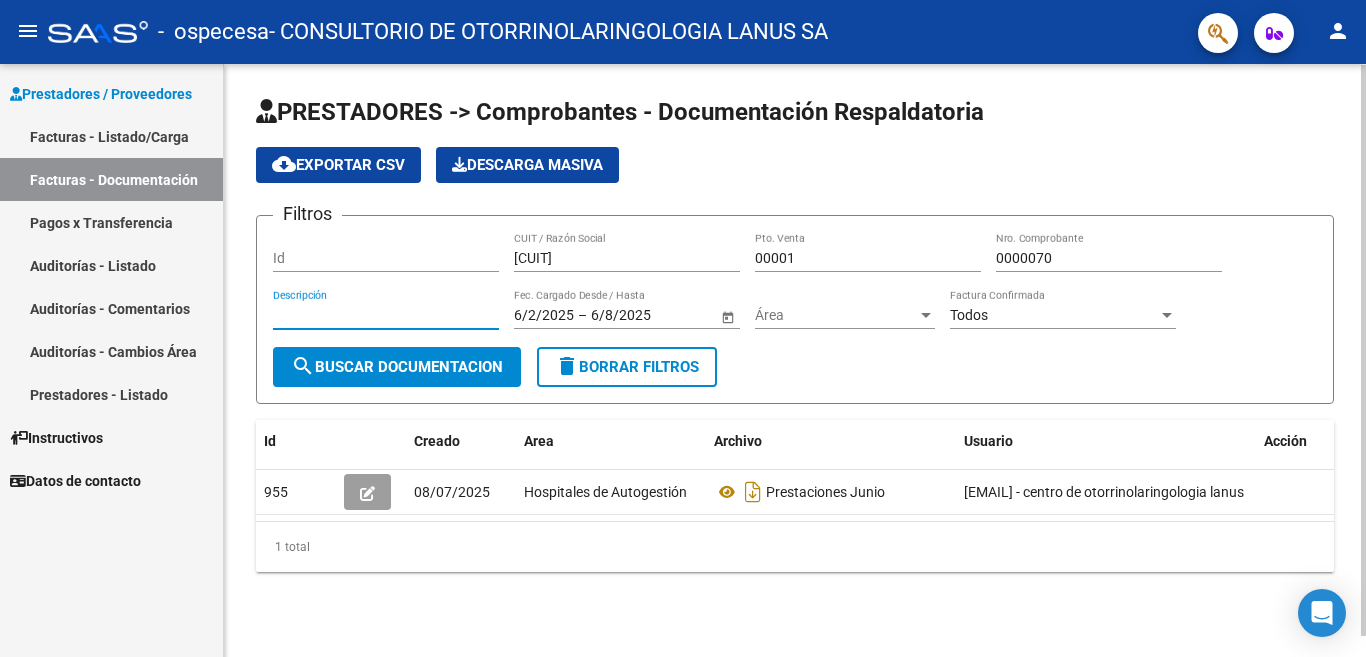 click on "Descripción" at bounding box center (386, 315) 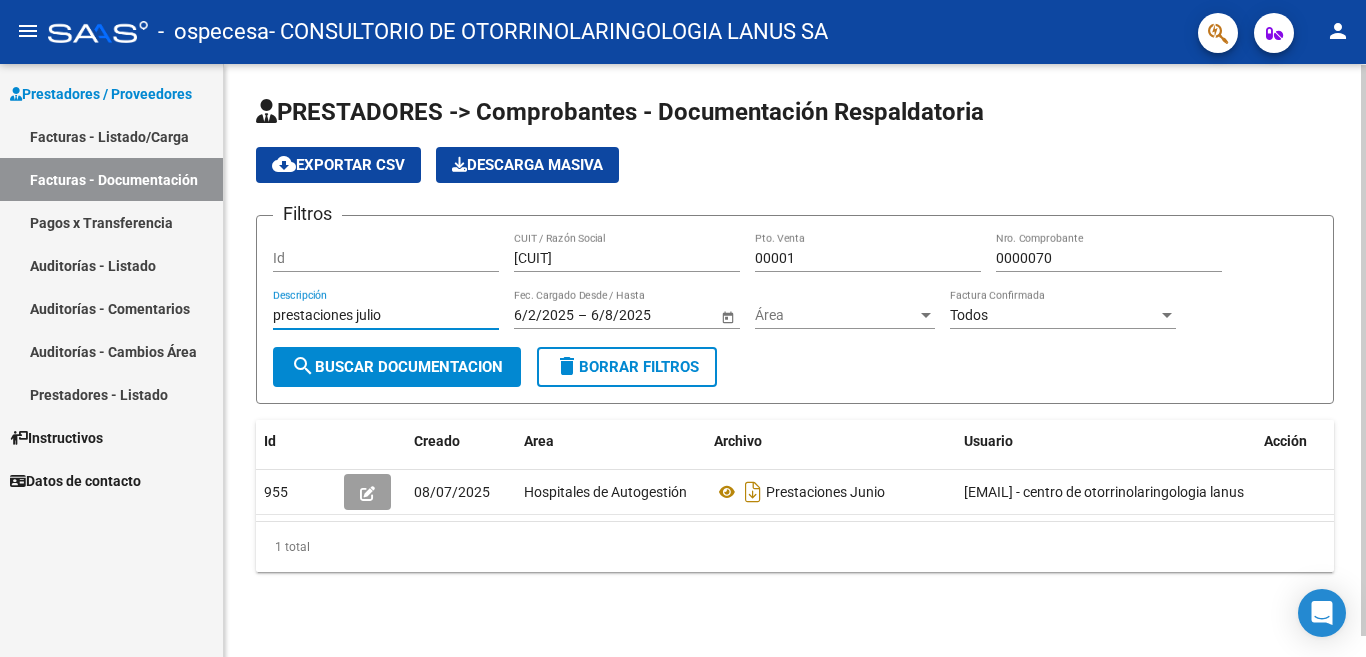 type on "prestaciones julio" 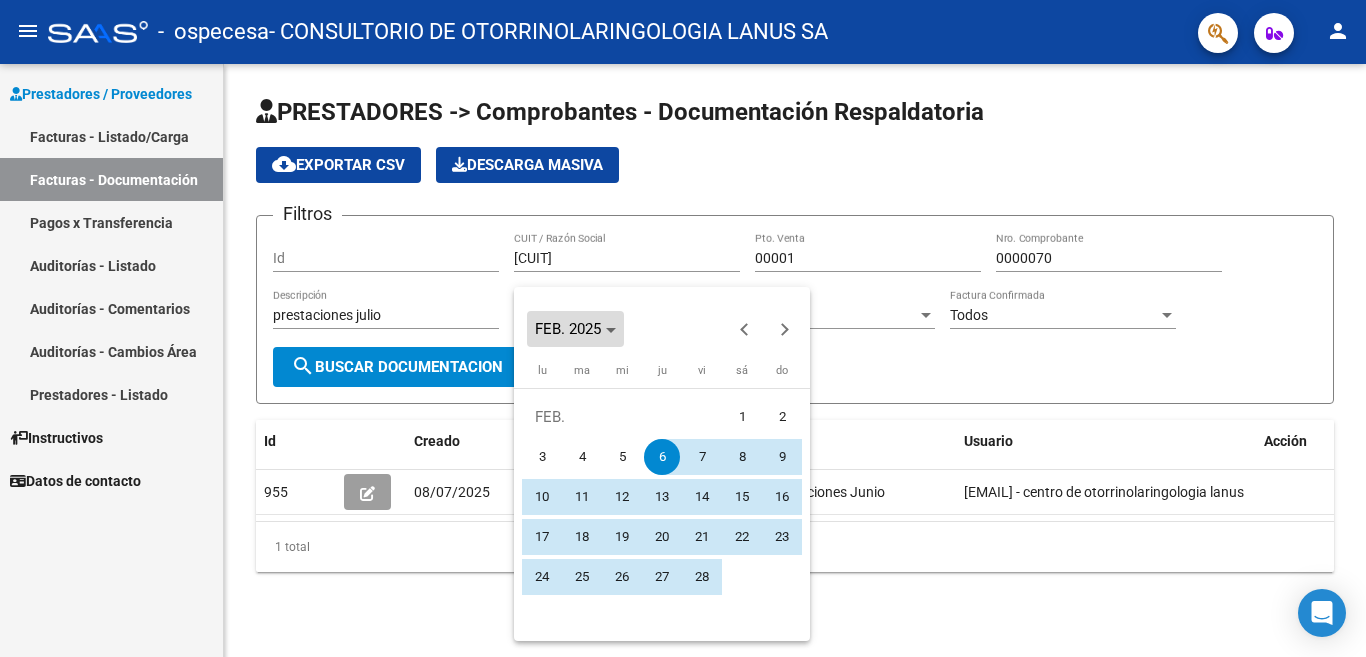 click 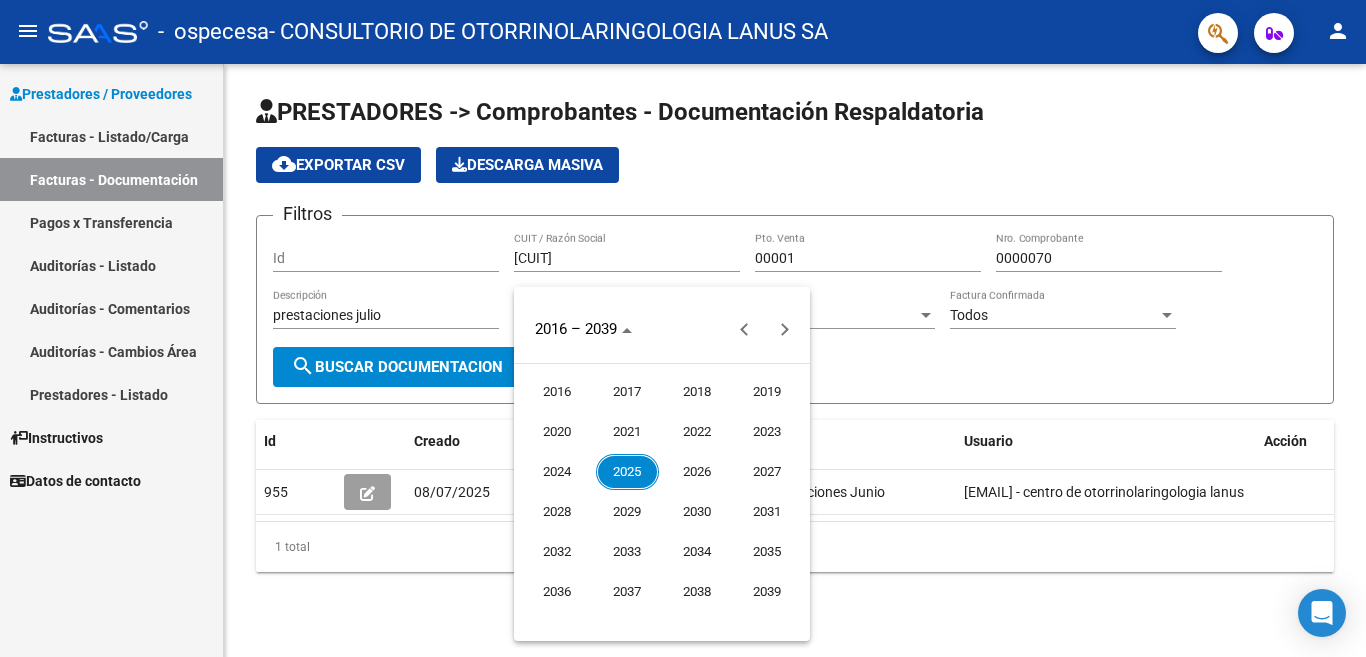 click on "2025" at bounding box center (627, 472) 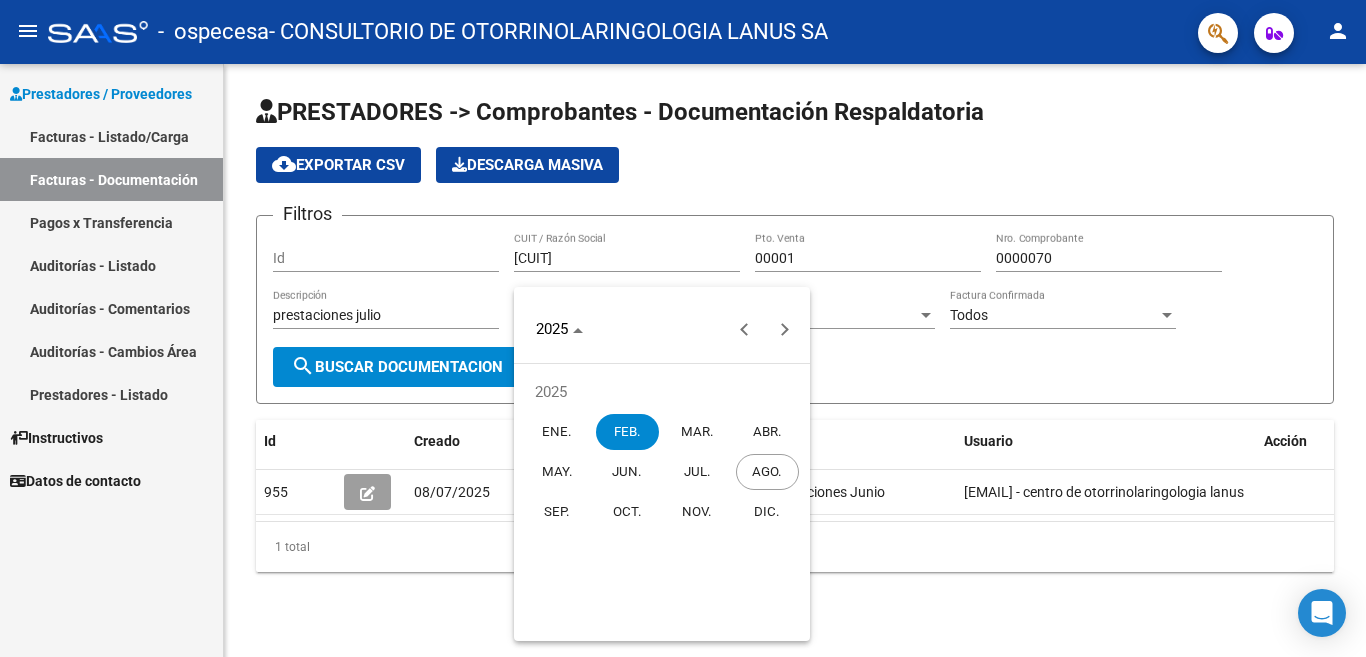 click on "JUL." at bounding box center [697, 472] 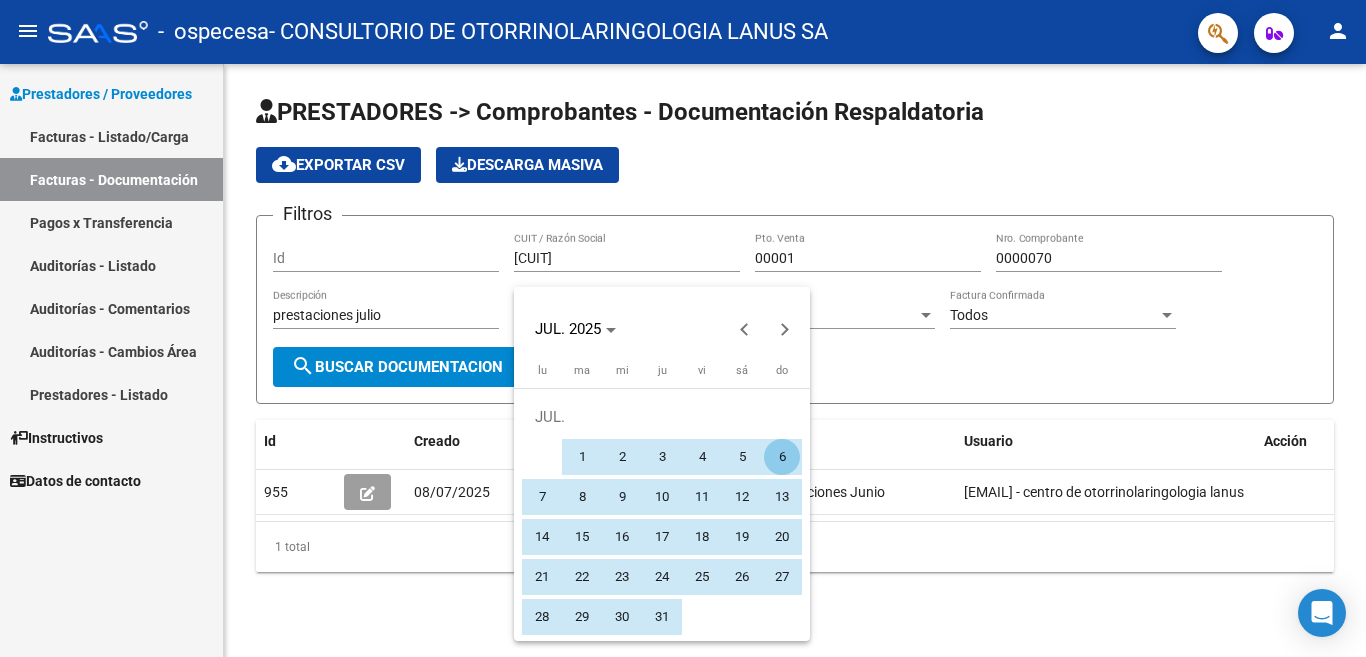 click on "6" at bounding box center (782, 457) 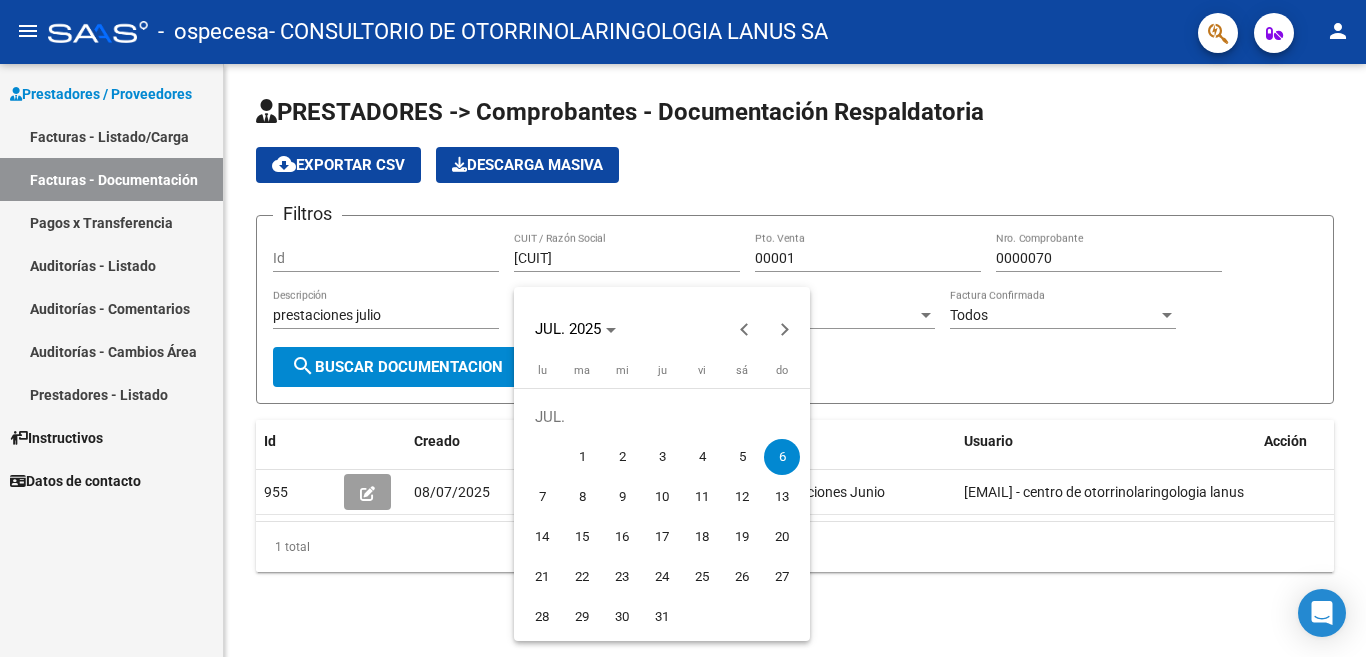 click on "6" at bounding box center [782, 457] 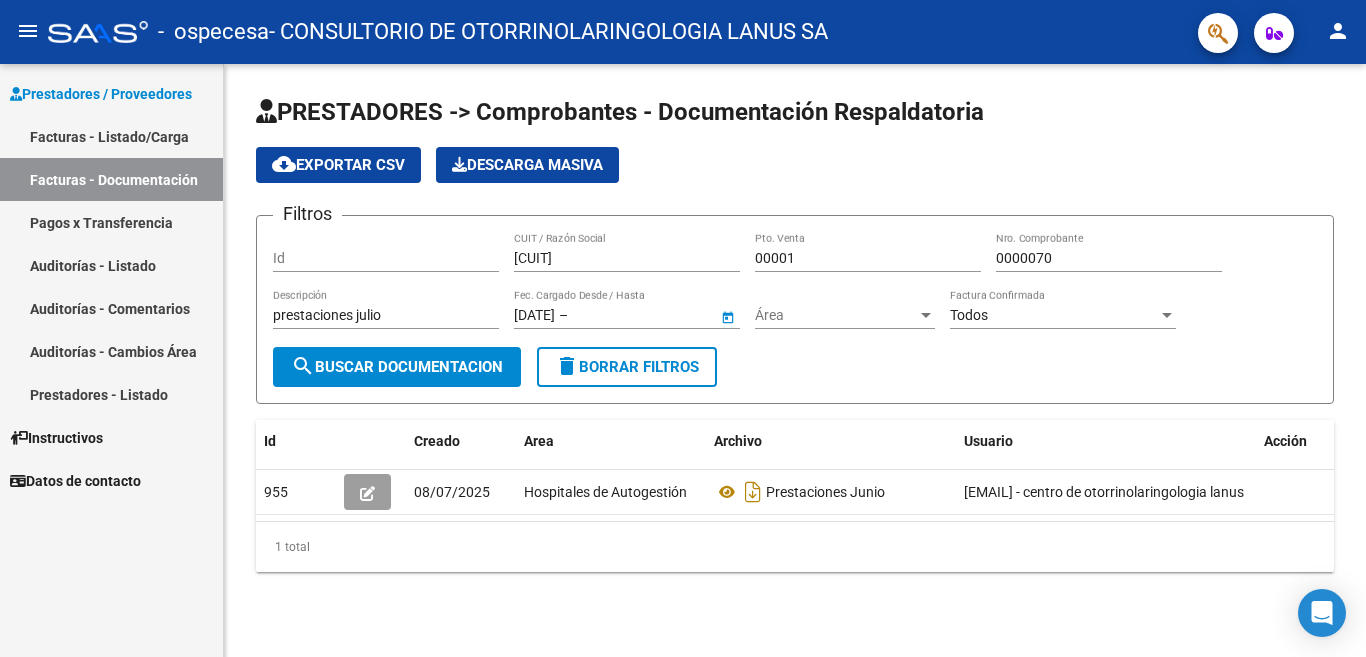 type on "[DATE]" 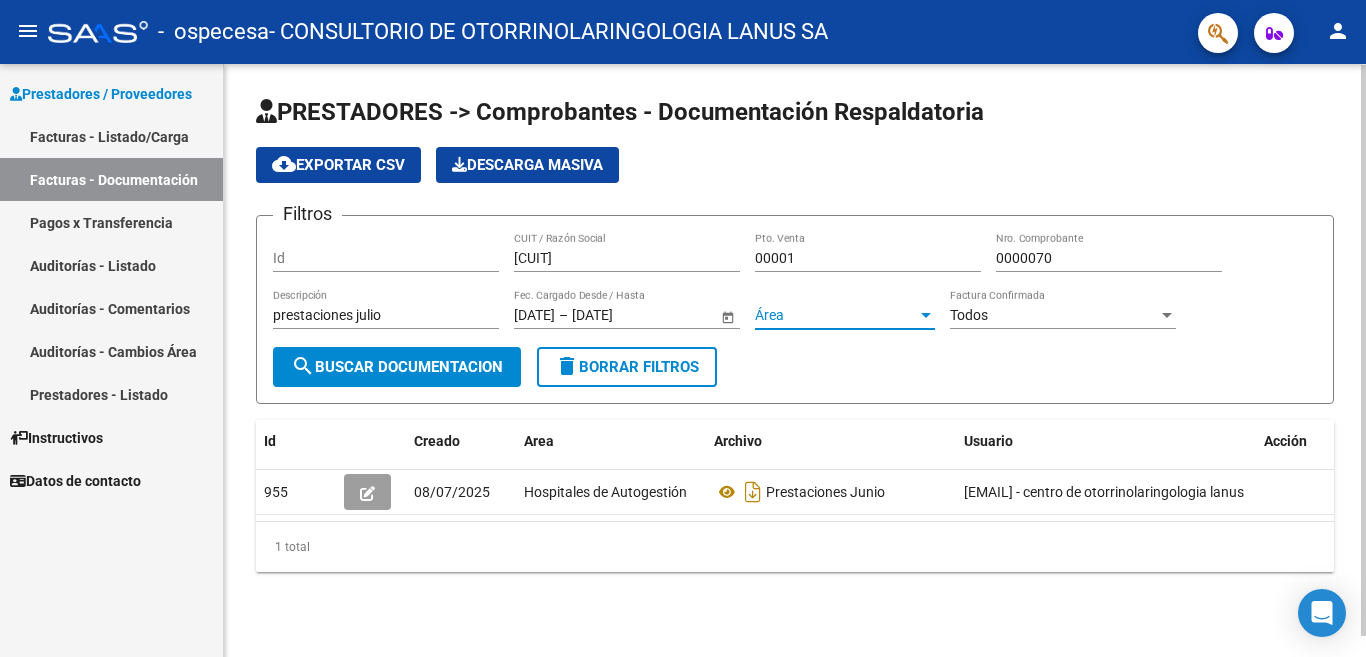 click on "Área" at bounding box center (836, 315) 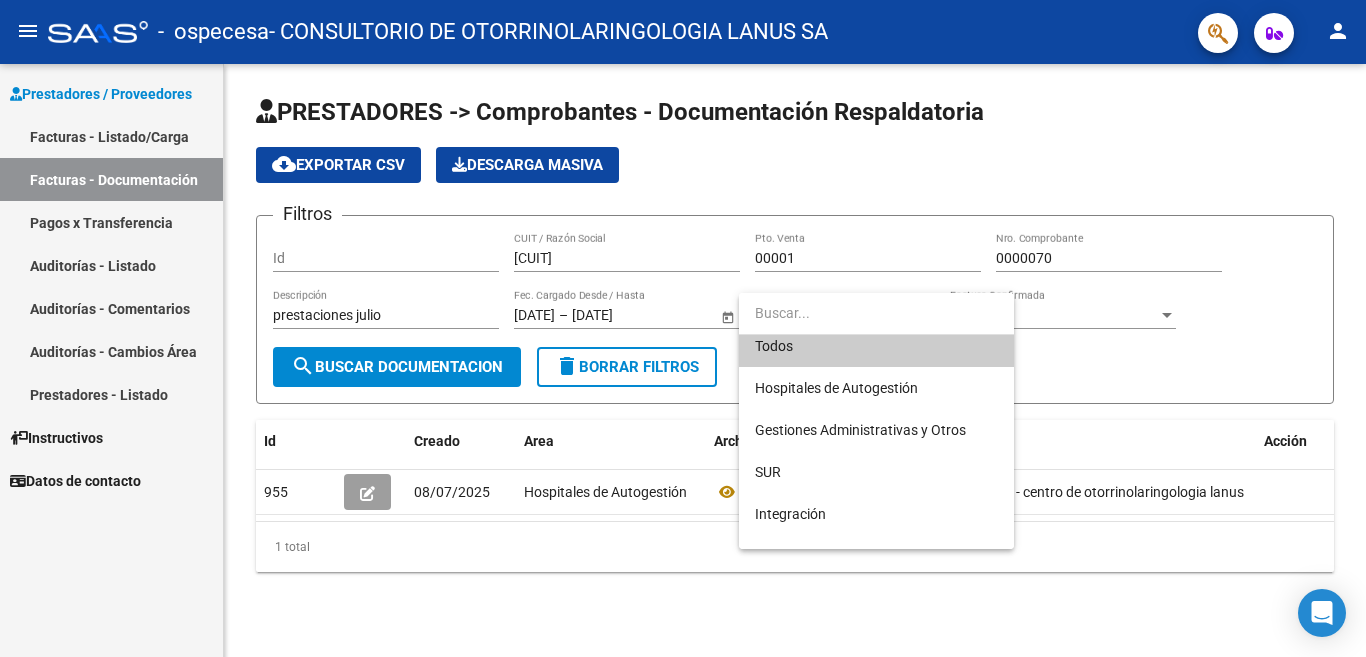 scroll, scrollTop: 0, scrollLeft: 0, axis: both 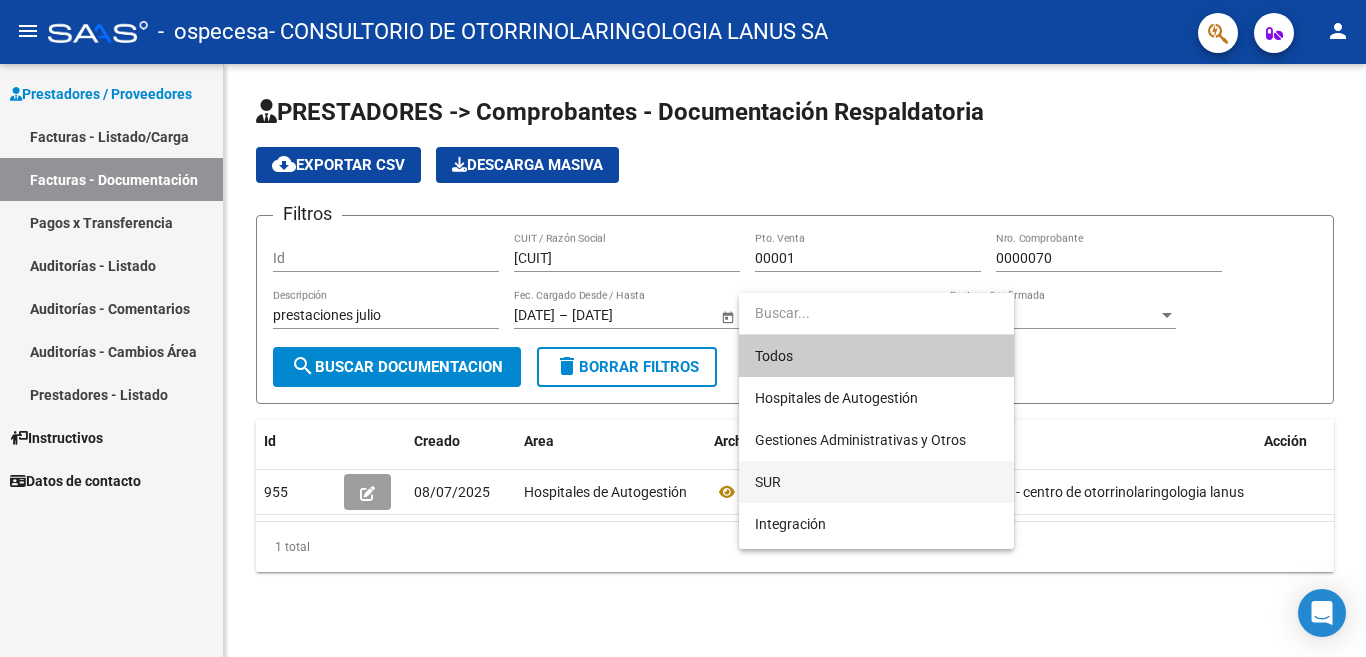 click on "SUR" at bounding box center (876, 482) 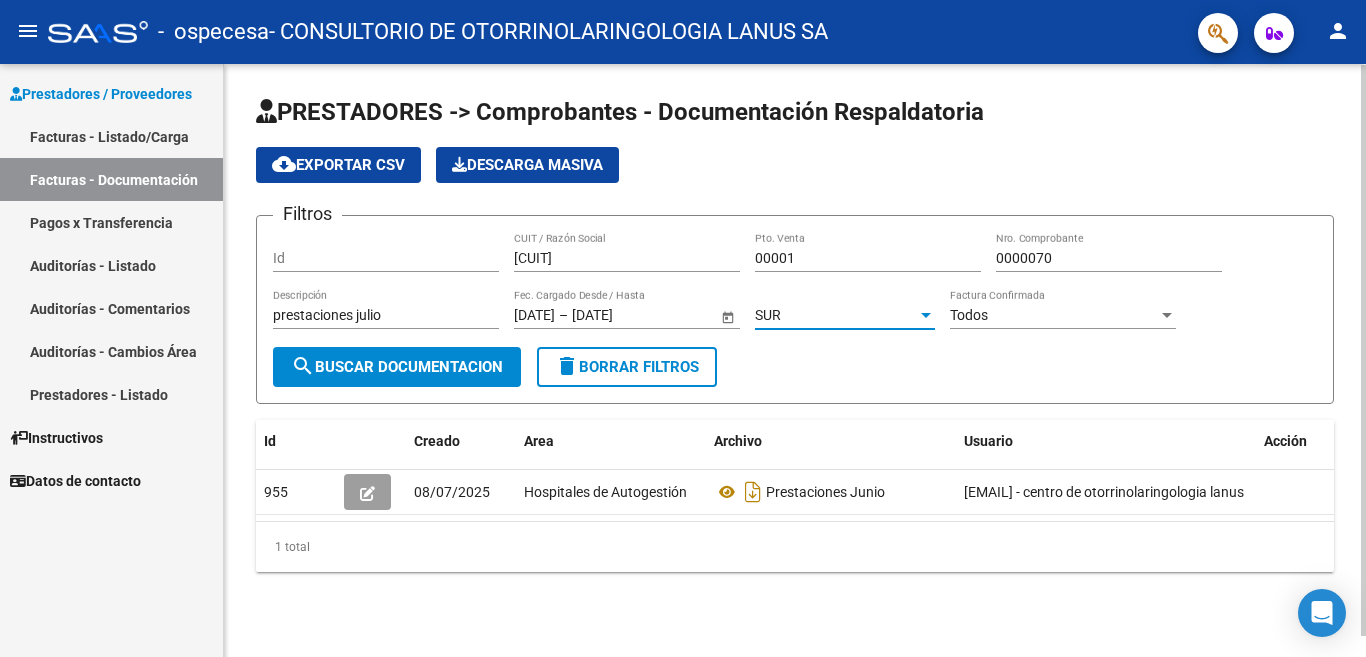click on "Todos" at bounding box center (1054, 315) 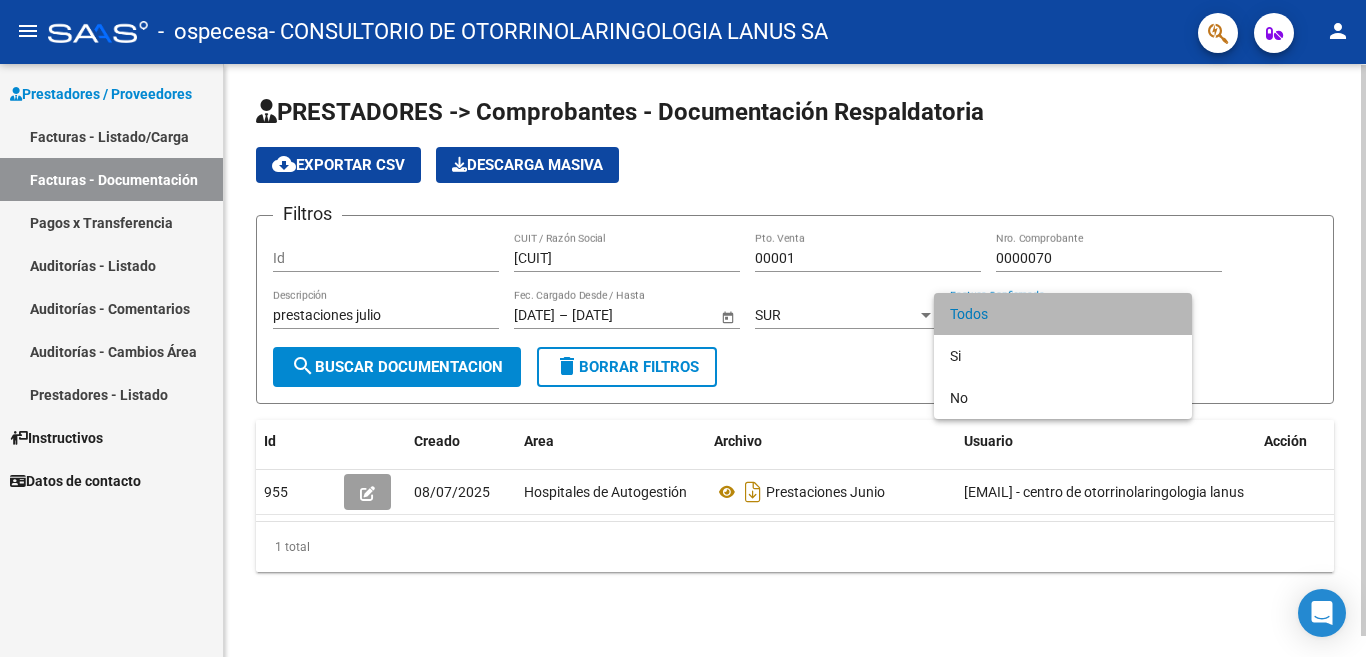 click on "Todos" at bounding box center (1063, 314) 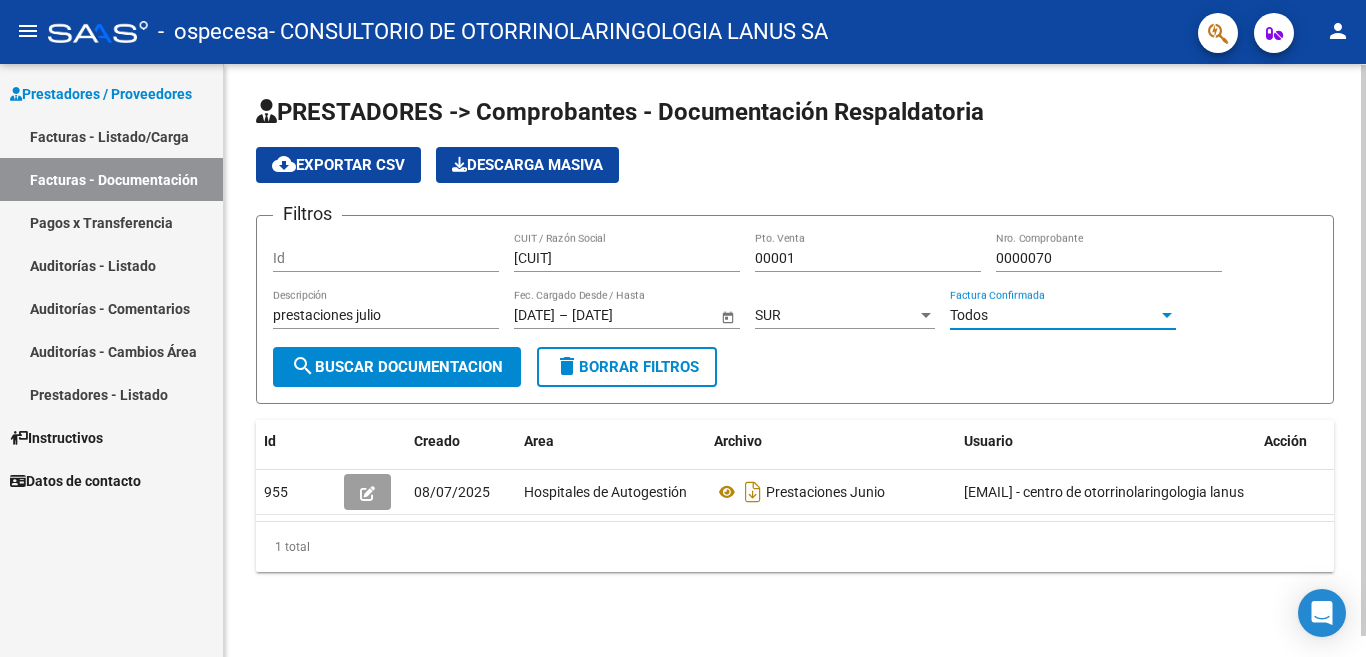 click on "Todos" at bounding box center [1054, 315] 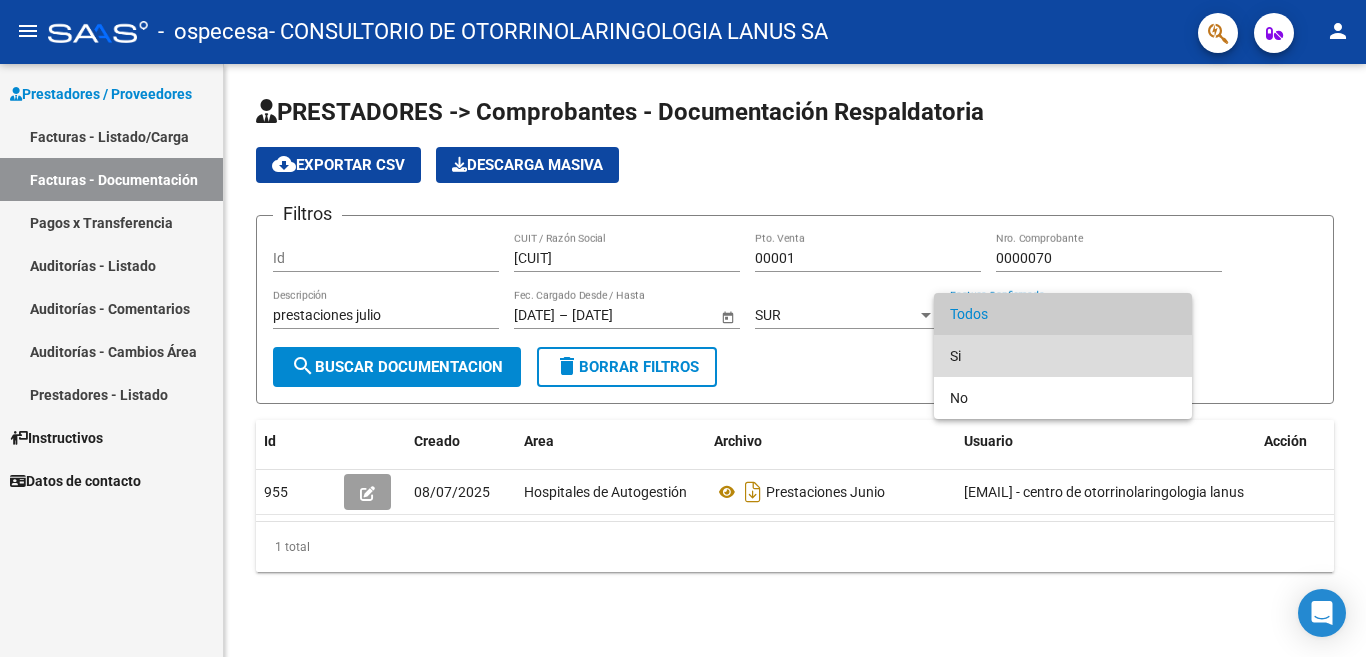 click on "Si" at bounding box center [1063, 356] 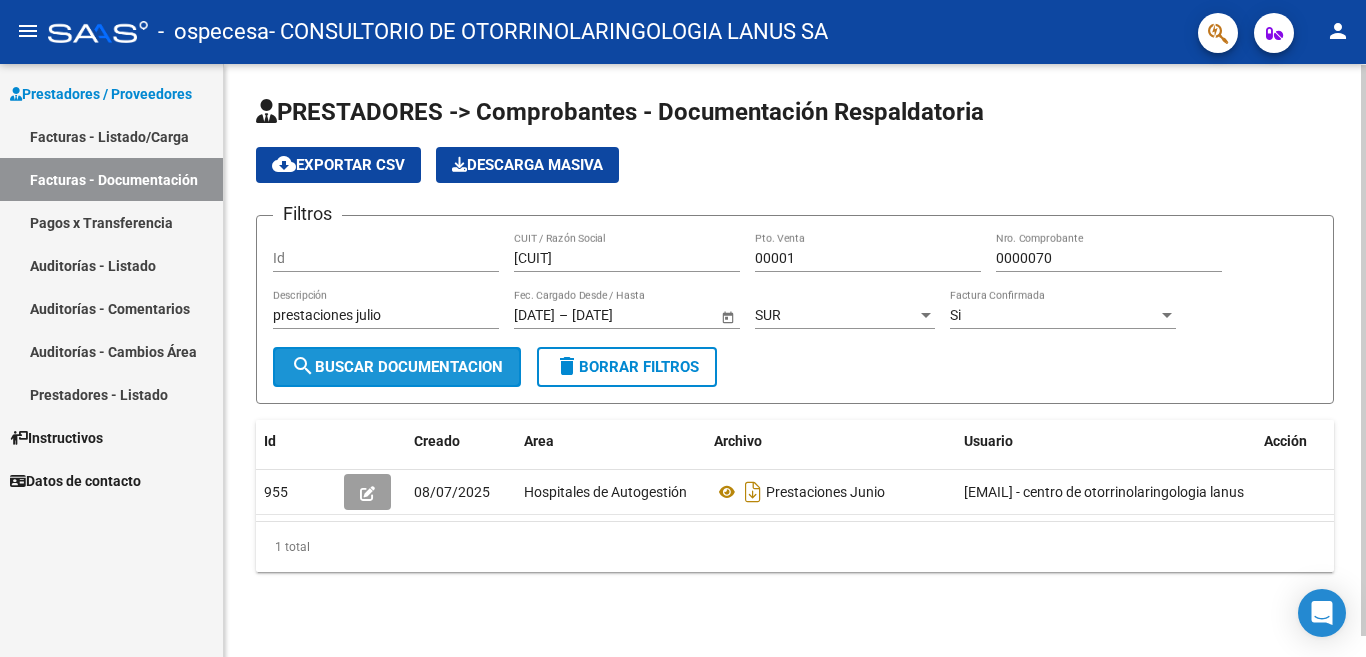 click on "search  Buscar Documentacion" 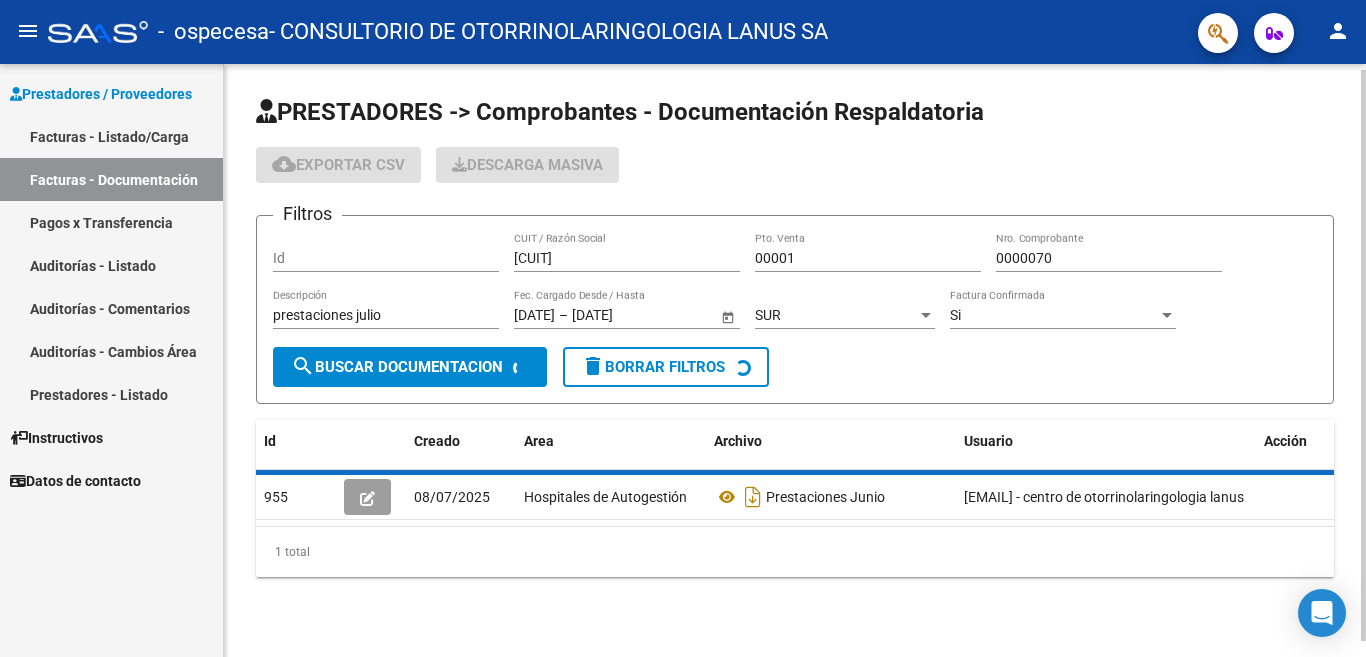 scroll, scrollTop: 0, scrollLeft: 0, axis: both 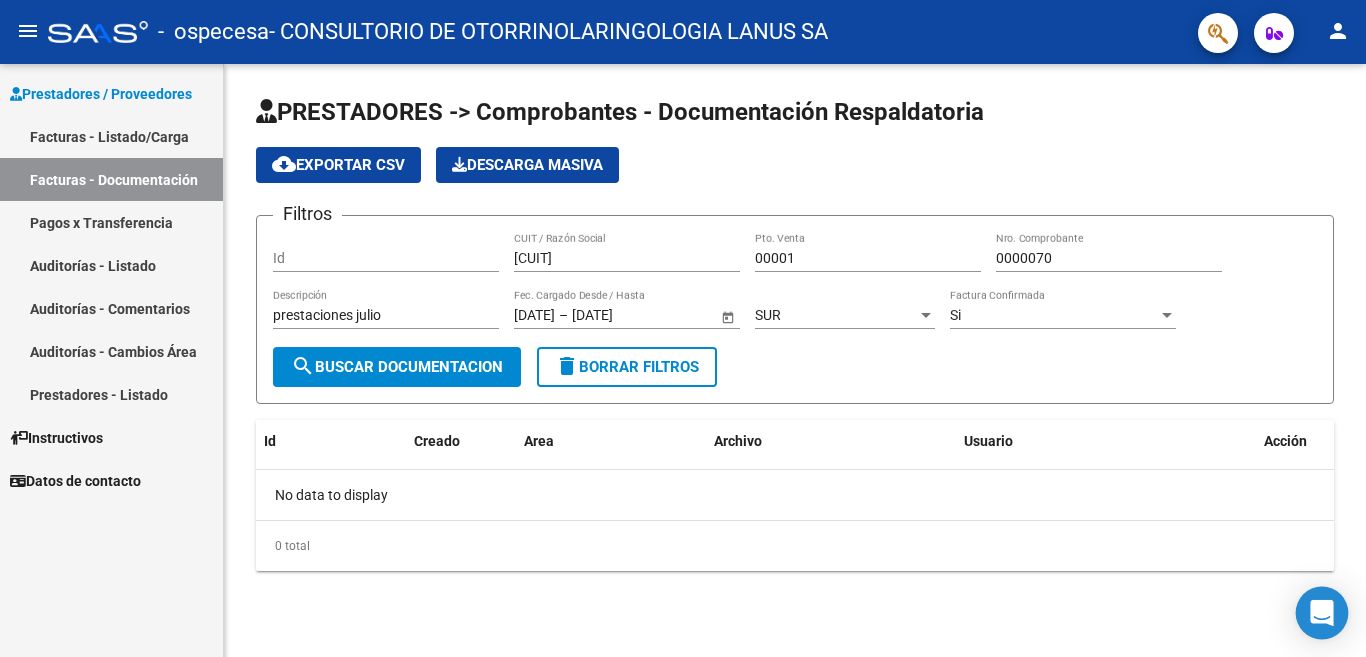 click 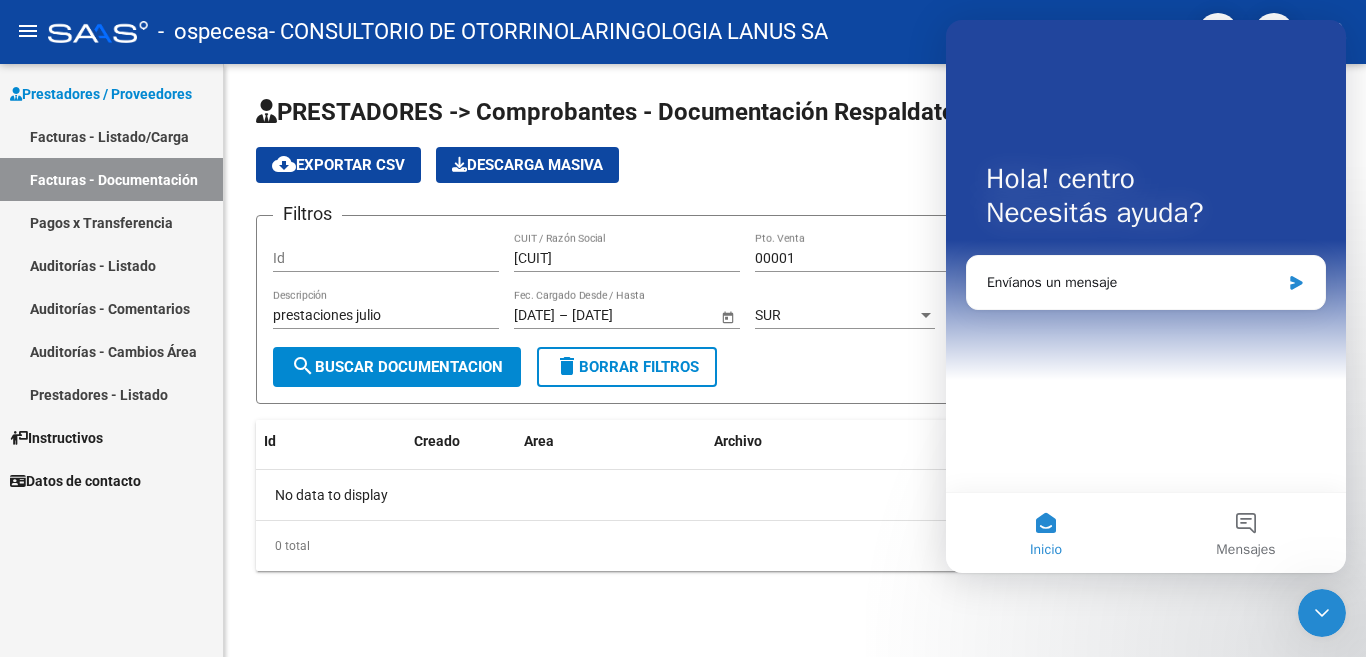 scroll, scrollTop: 0, scrollLeft: 0, axis: both 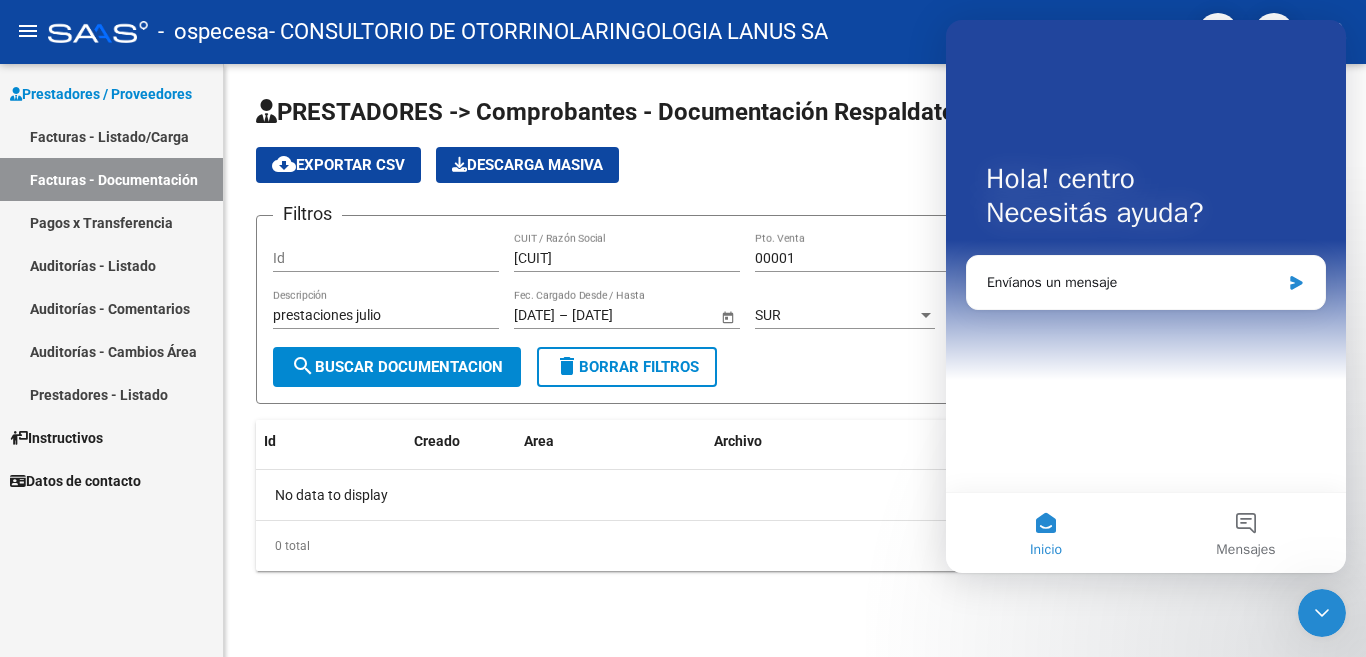 click on "PRESTADORES -> Comprobantes - Documentación Respaldatoria cloud_download Exportar CSV Descarga Masiva Filtros Id CUIT CUIT / Razón Social Pto. Venta Nro. Comprobante prestaciones julio Descripción End date Fec. Cargado Desde / Hasta SUR Área Si Factura Confirmada search Buscar Documentacion delete Borrar Filtros Id Creado Area Archivo Usuario Acción No data to display 0 total 1" 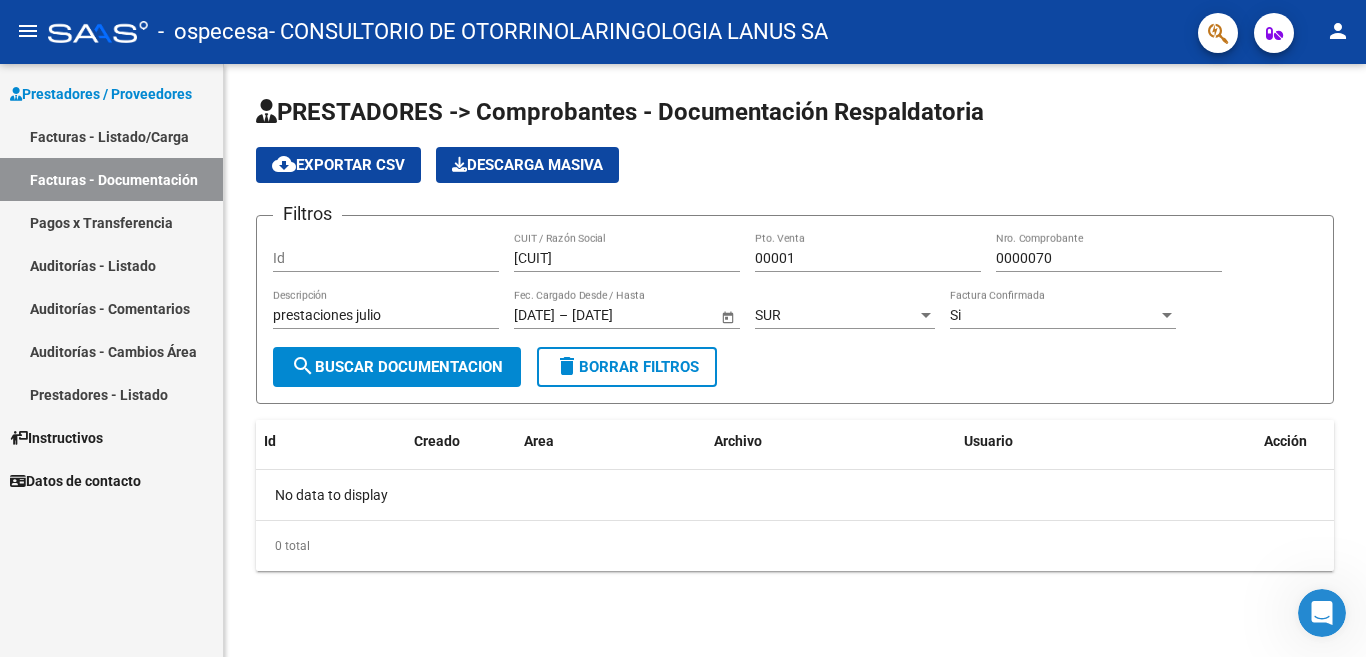 scroll, scrollTop: 0, scrollLeft: 0, axis: both 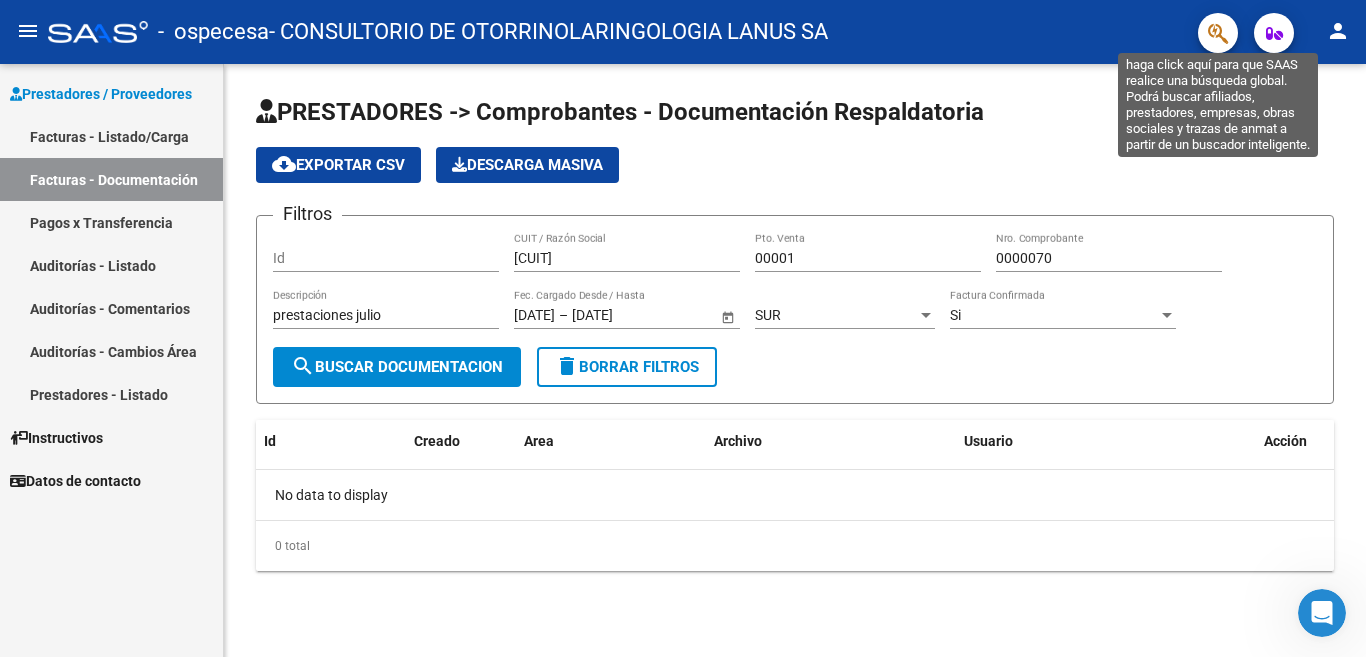 click 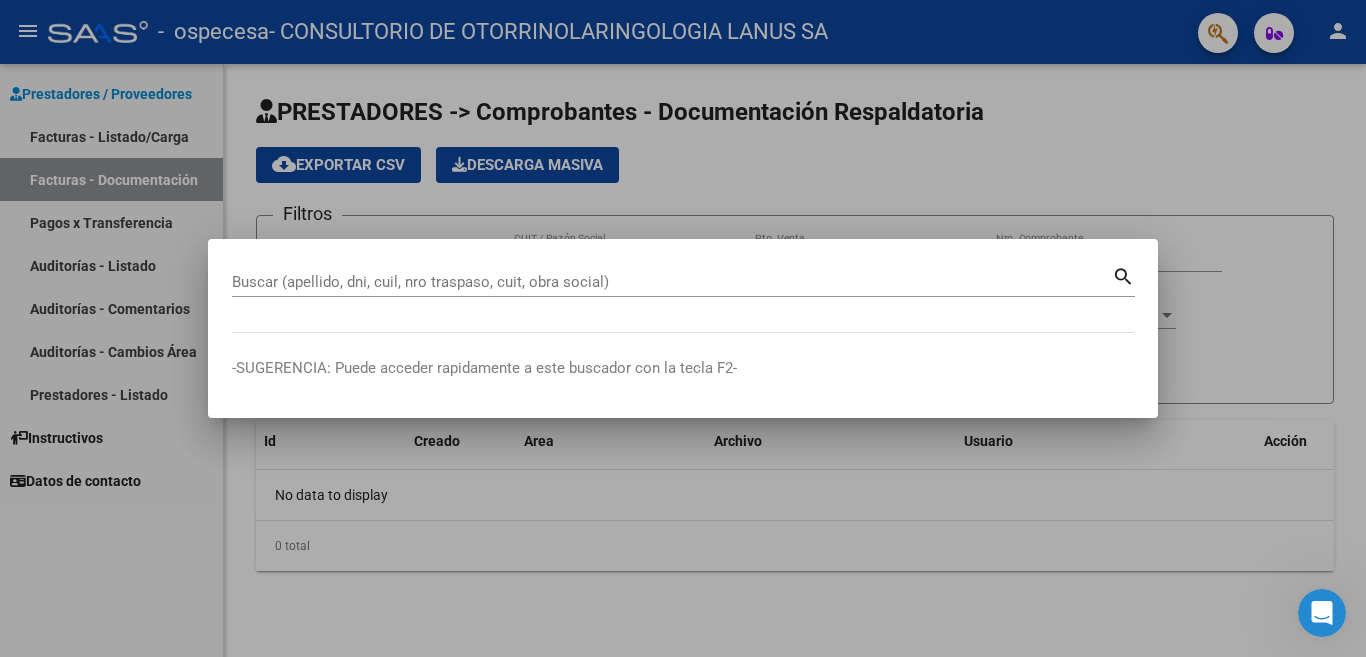 click on "search" at bounding box center (1123, 275) 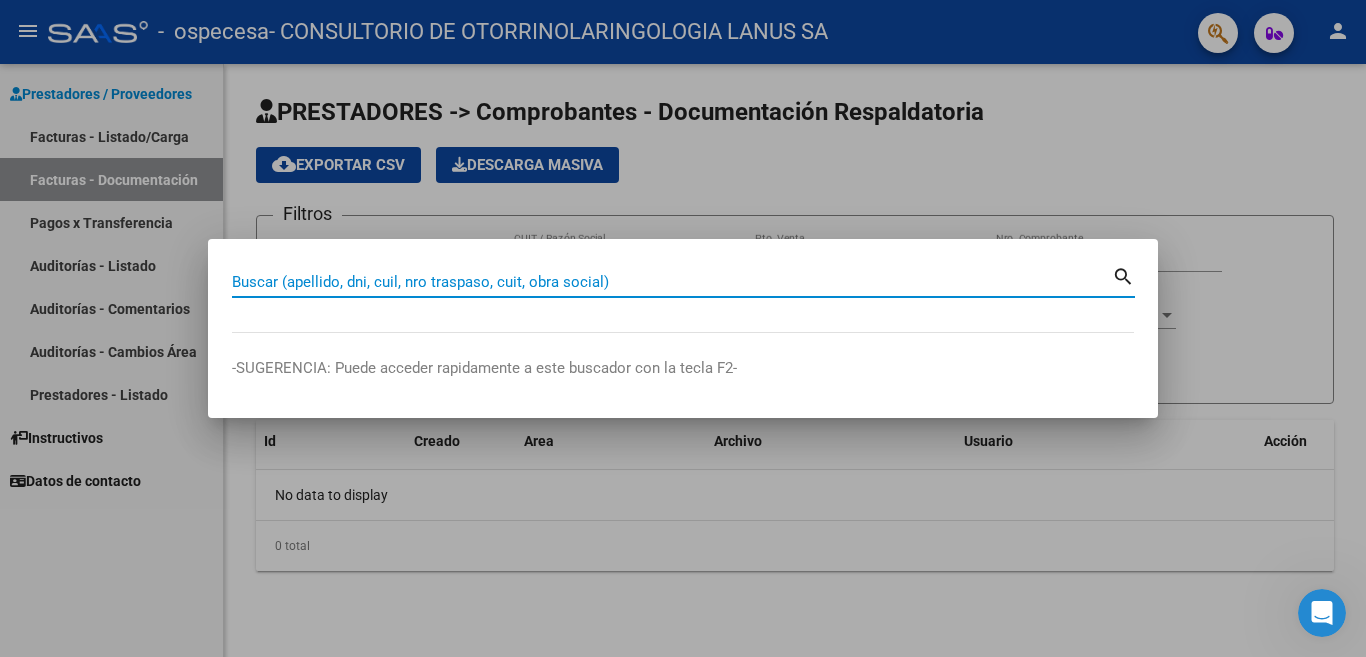 click at bounding box center (683, 328) 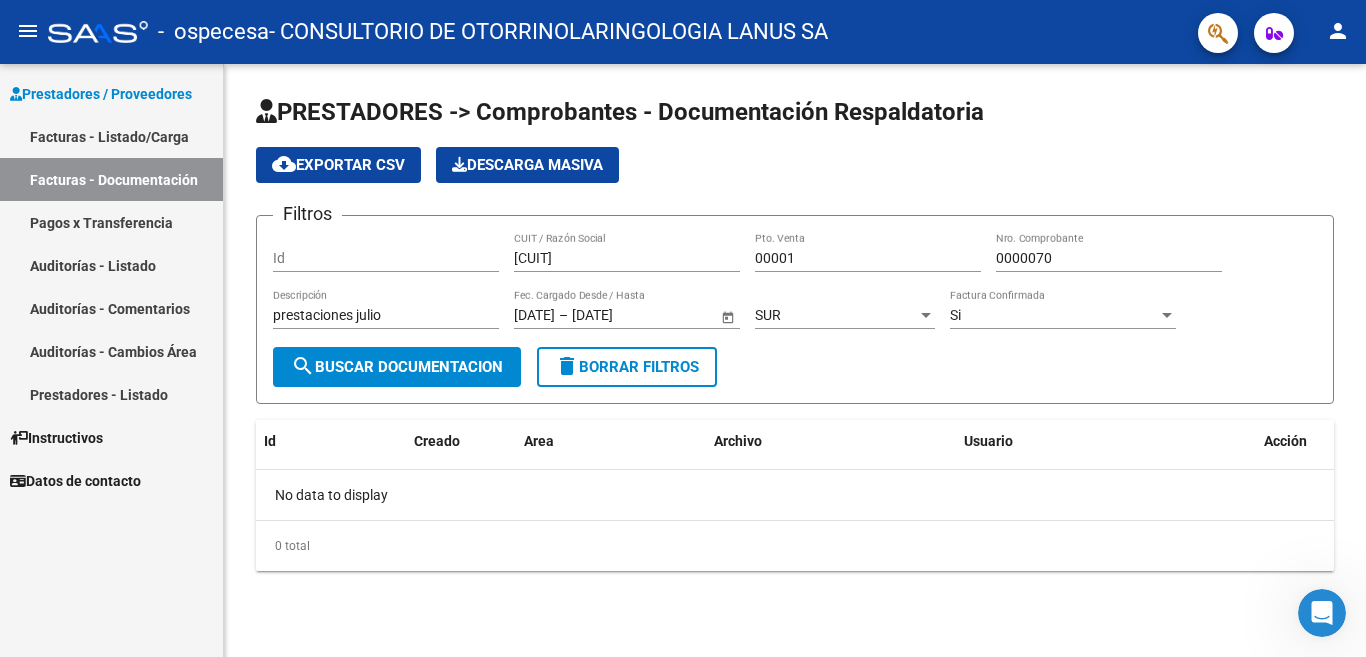 click 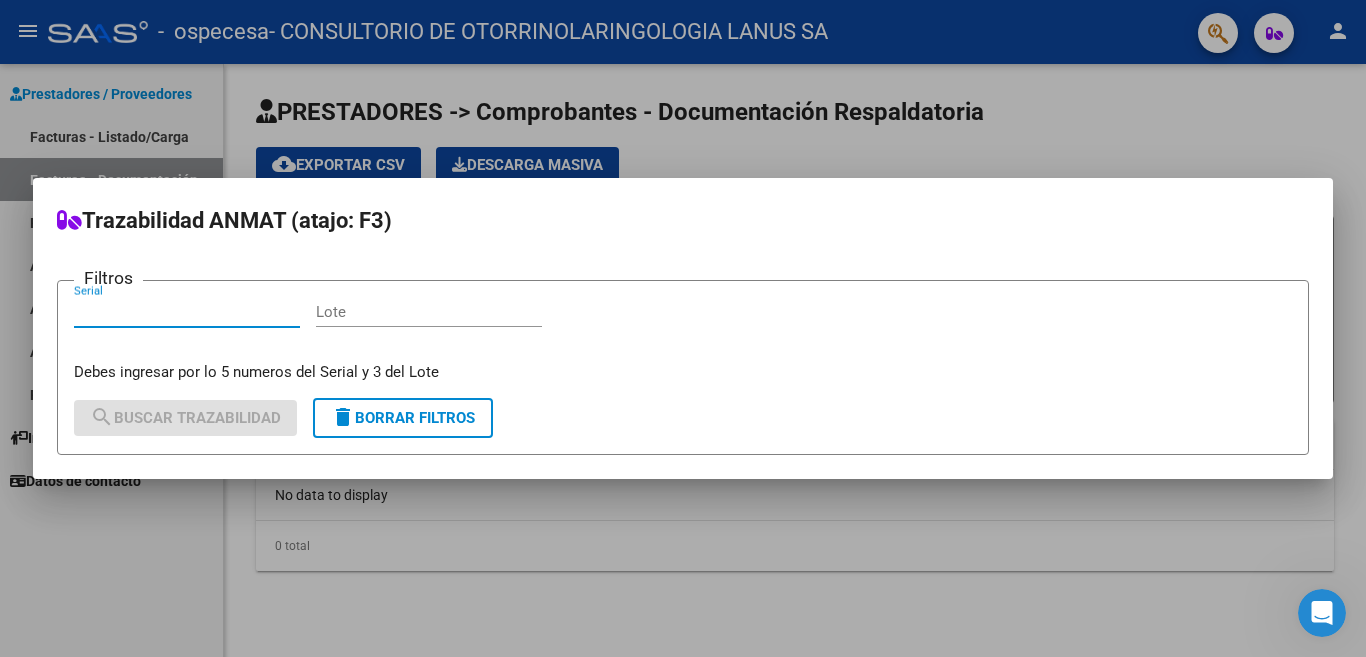 click on "delete  Borrar Filtros" at bounding box center (403, 418) 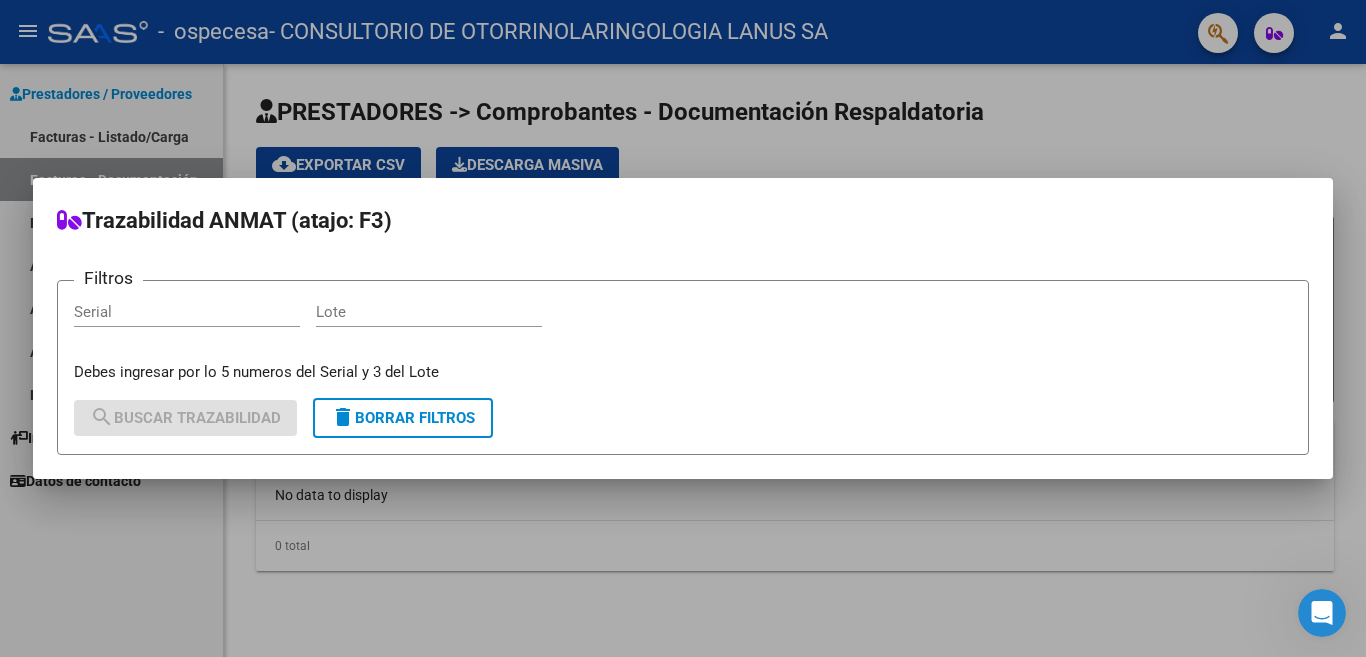click on "delete  Borrar Filtros" at bounding box center (403, 418) 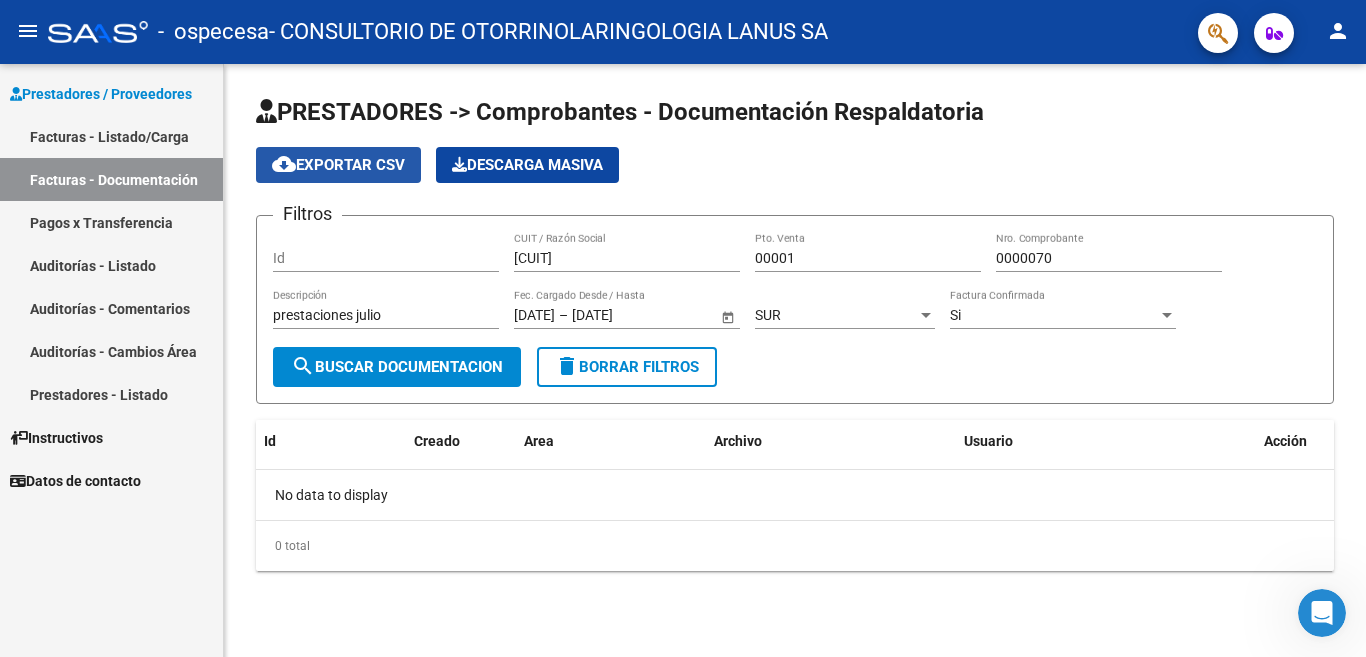 click on "cloud_download  Exportar CSV" 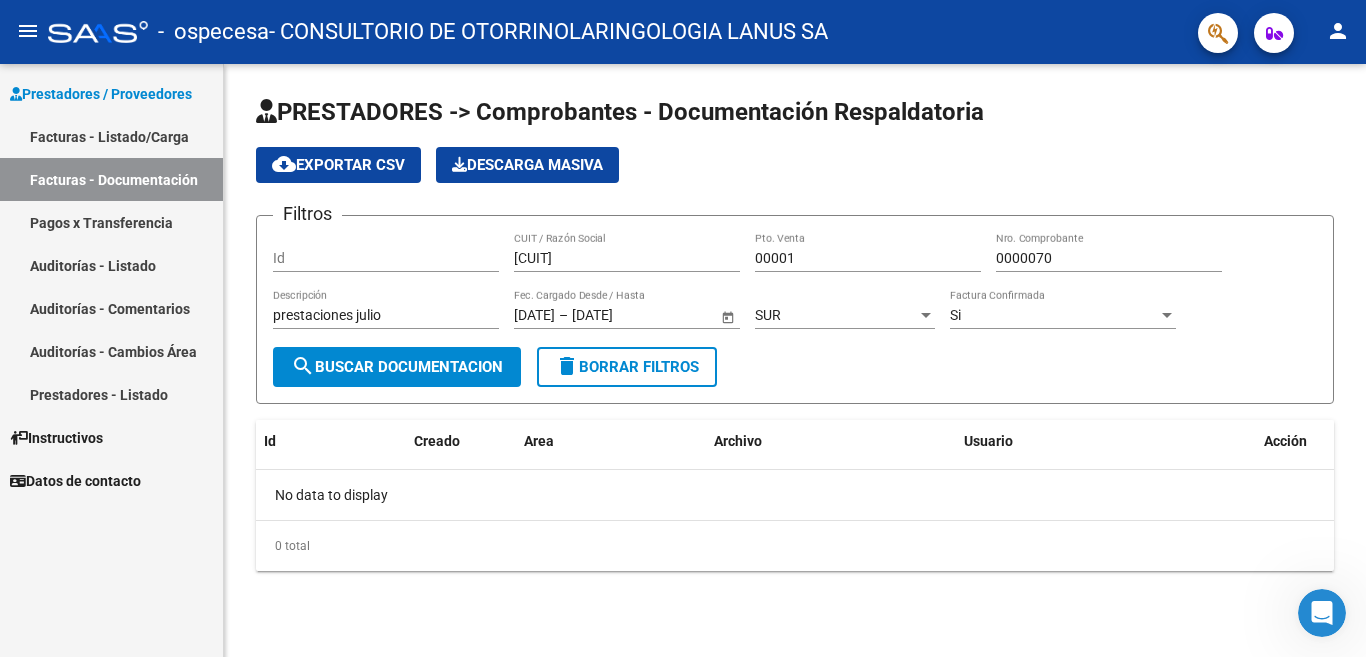 click on "cloud_download  Exportar CSV" 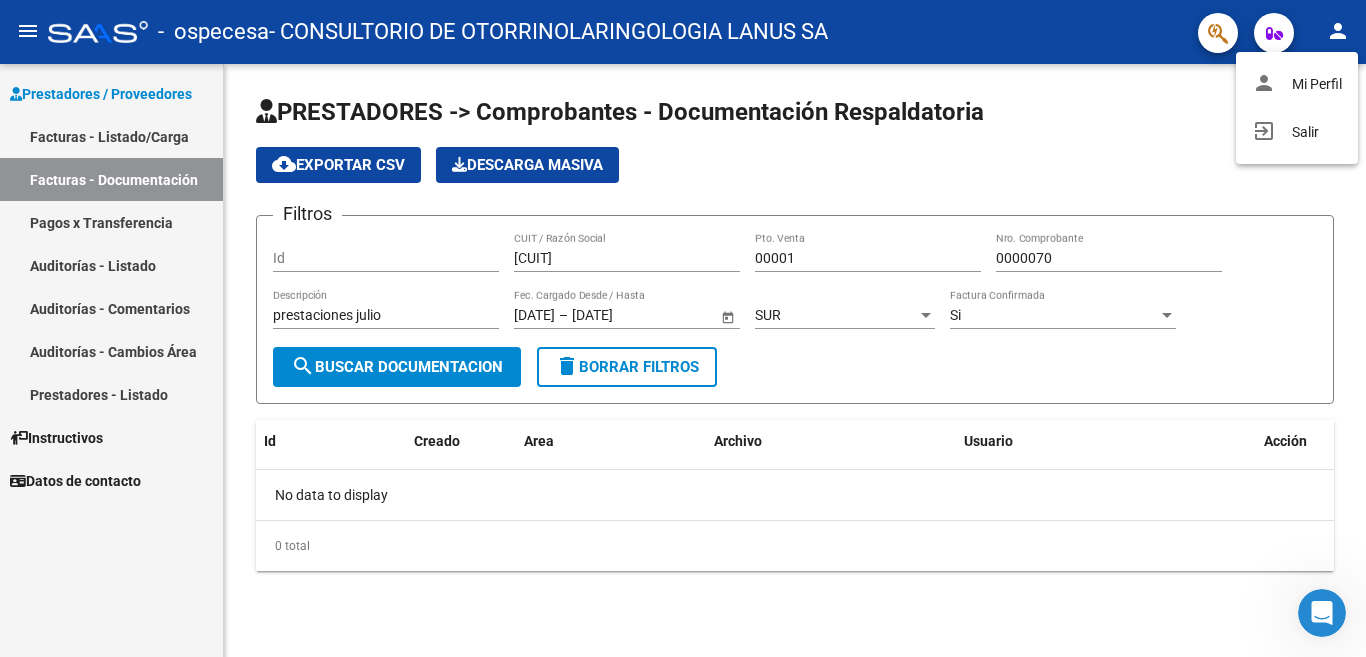 click at bounding box center (683, 328) 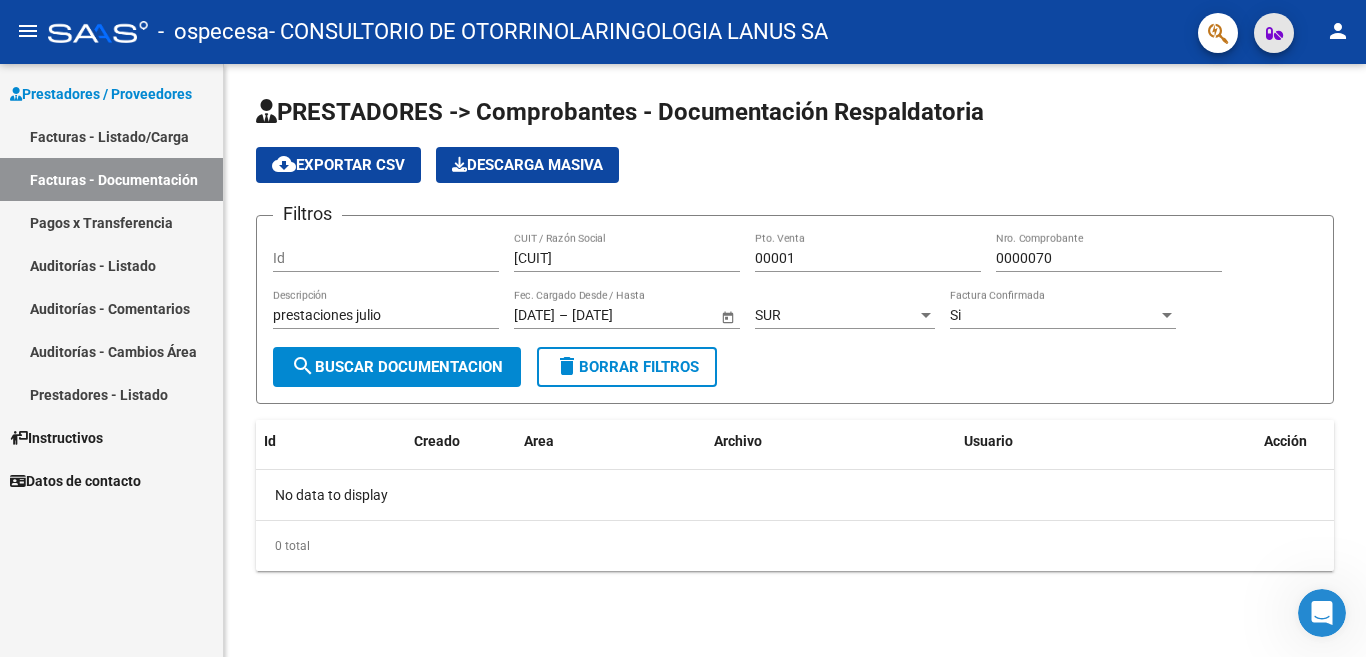 click 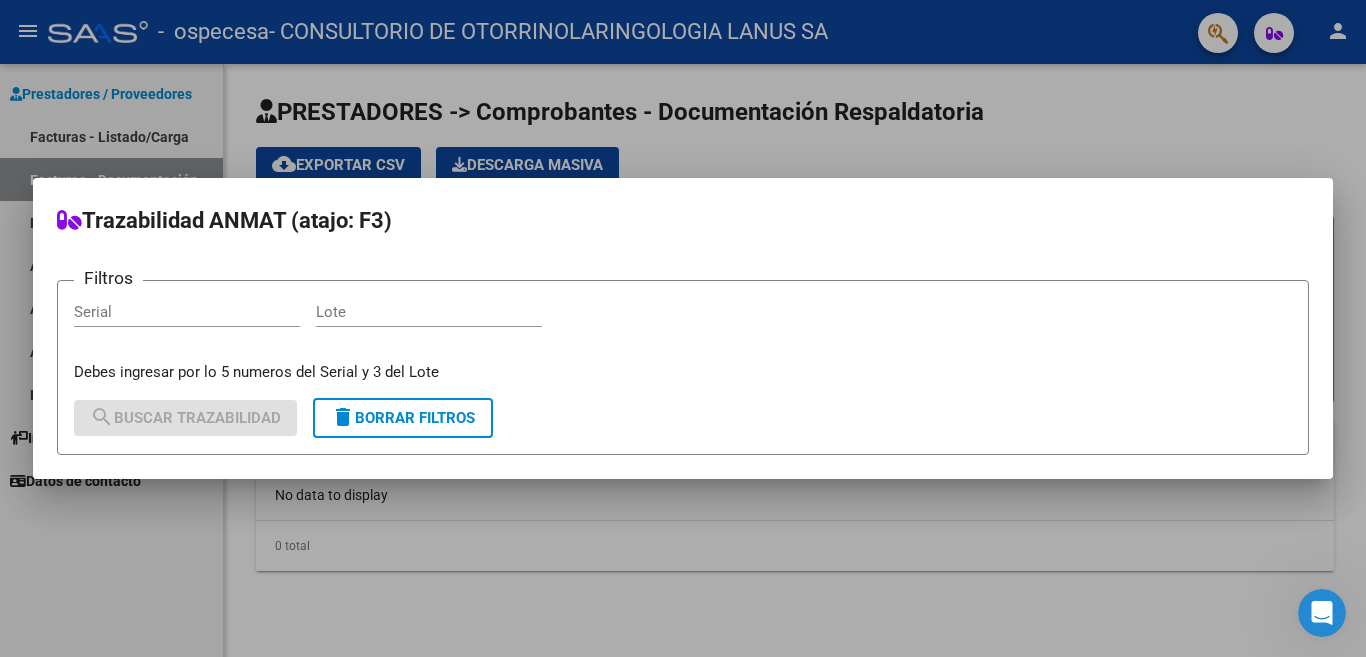click at bounding box center (683, 328) 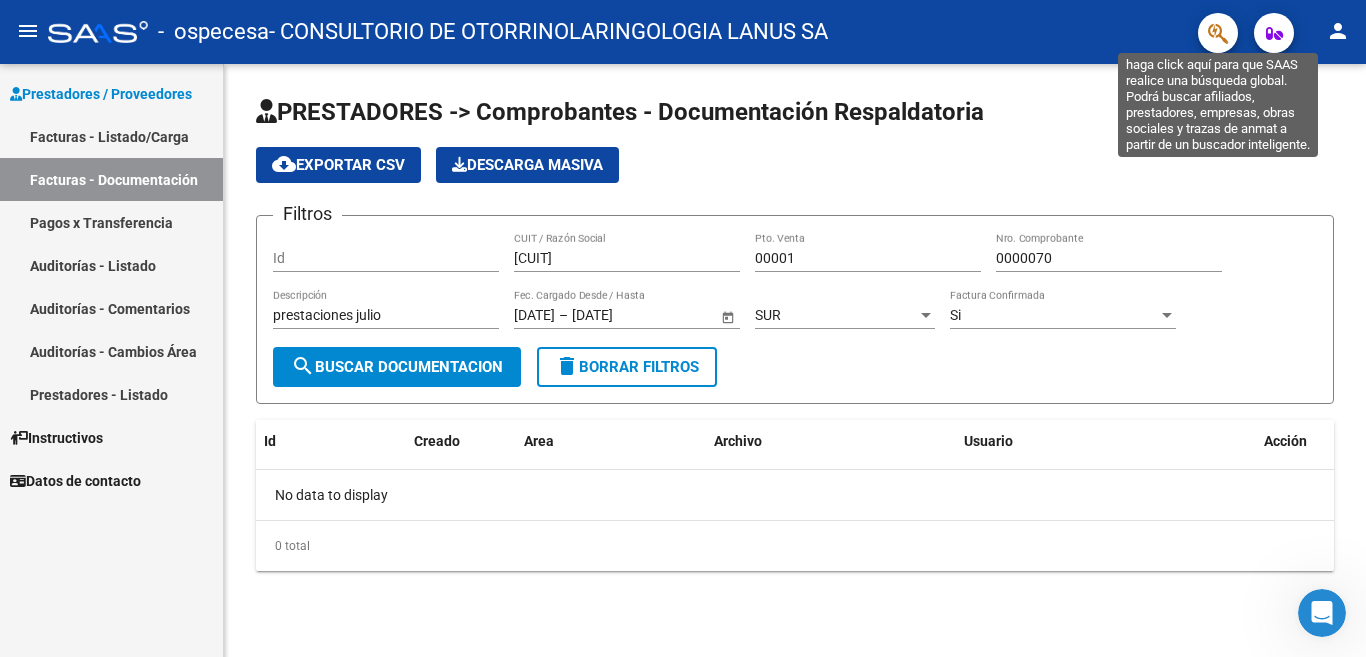 click 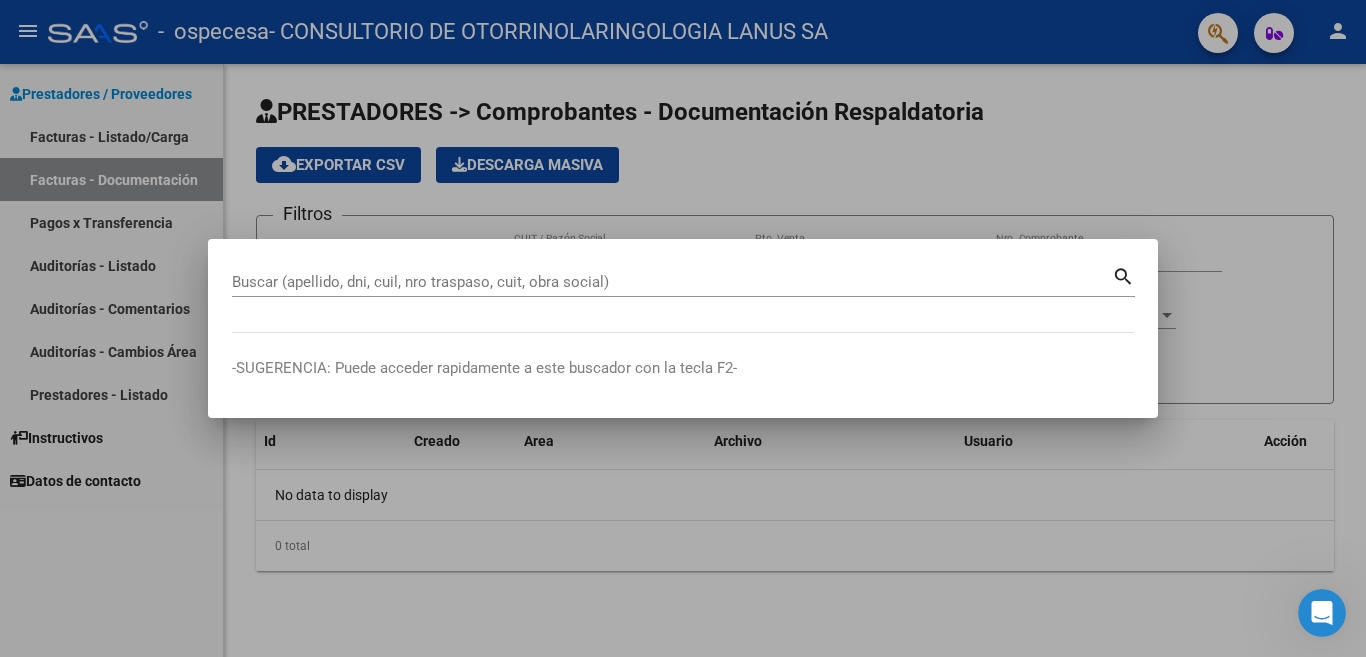 click on "search" at bounding box center (1123, 275) 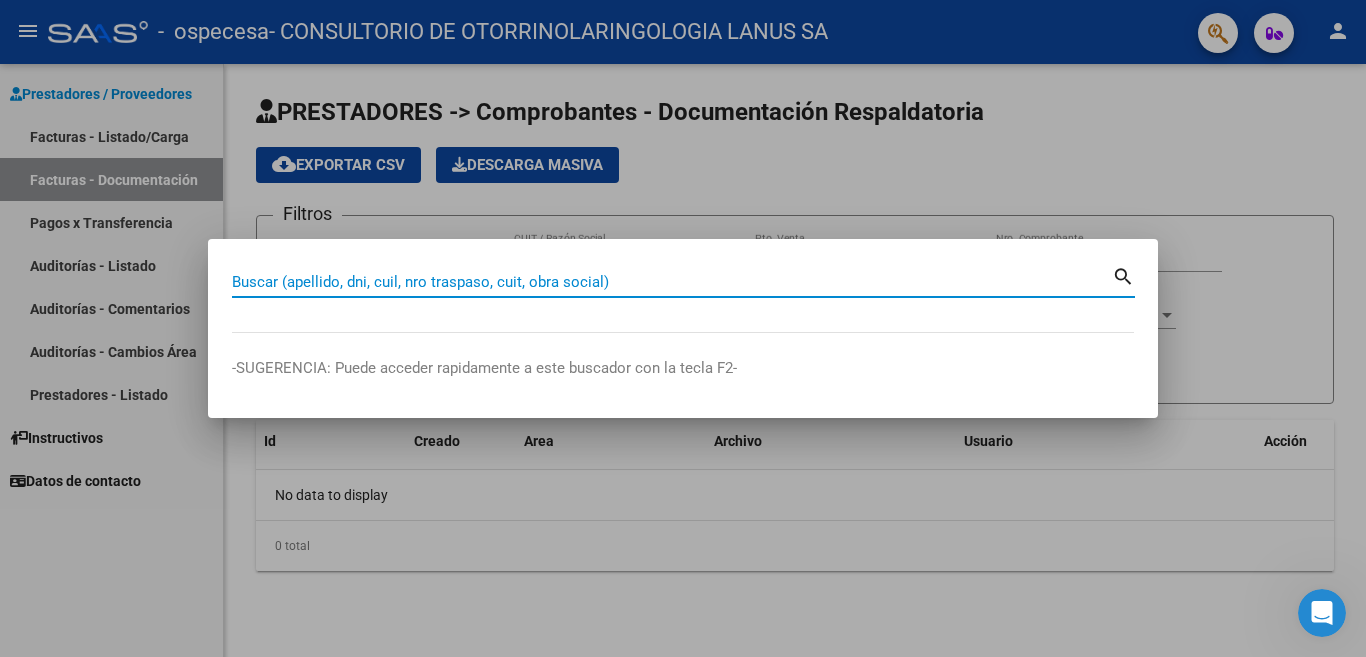 click on "search" at bounding box center [1123, 275] 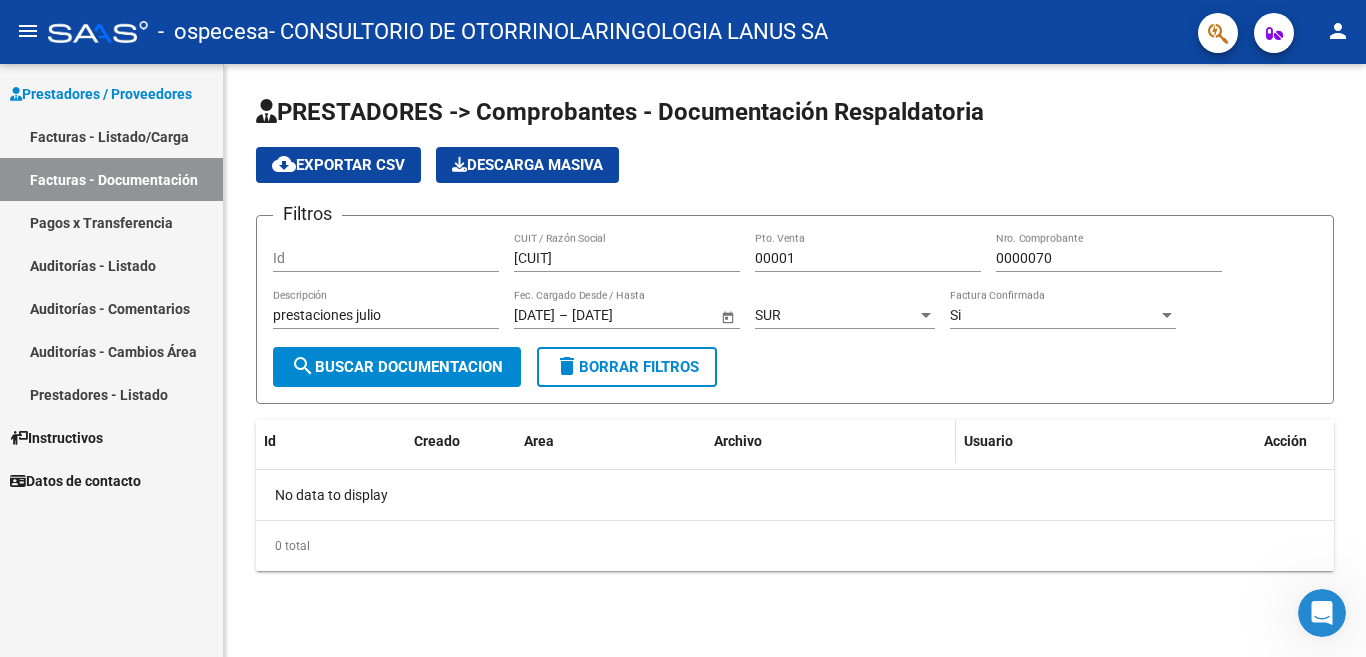 click on "Archivo" 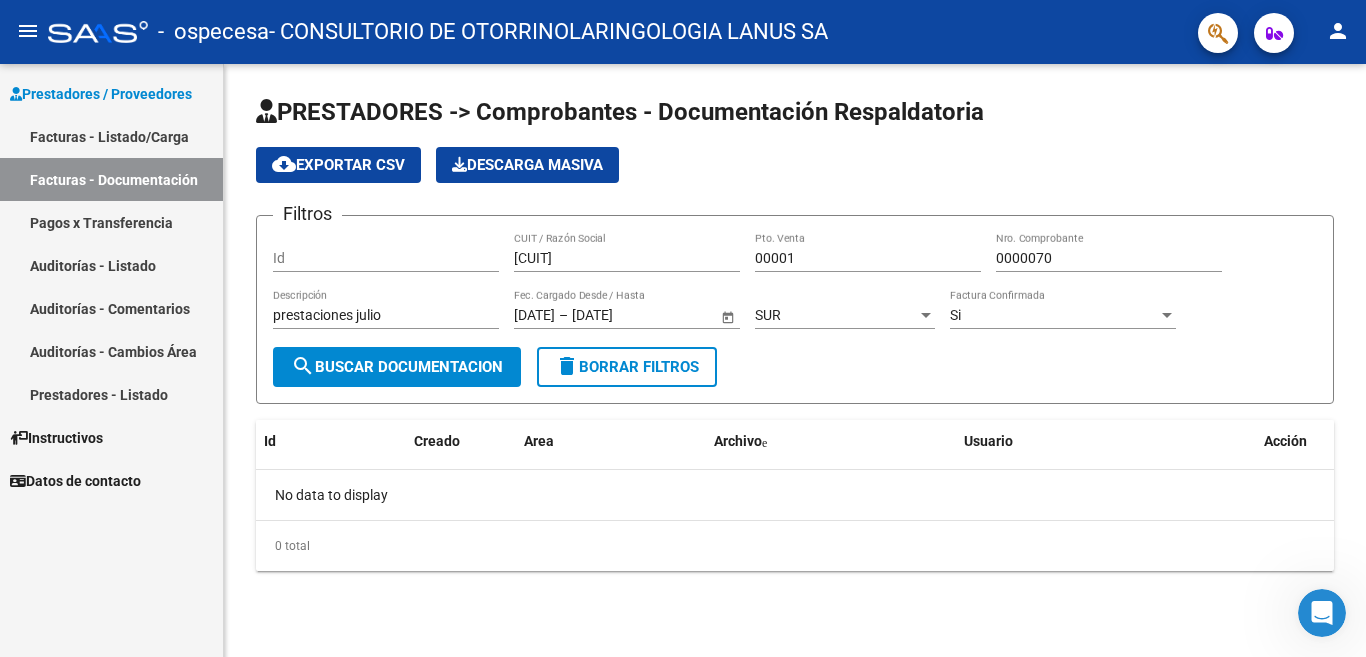 click on "Instructivos" at bounding box center [56, 438] 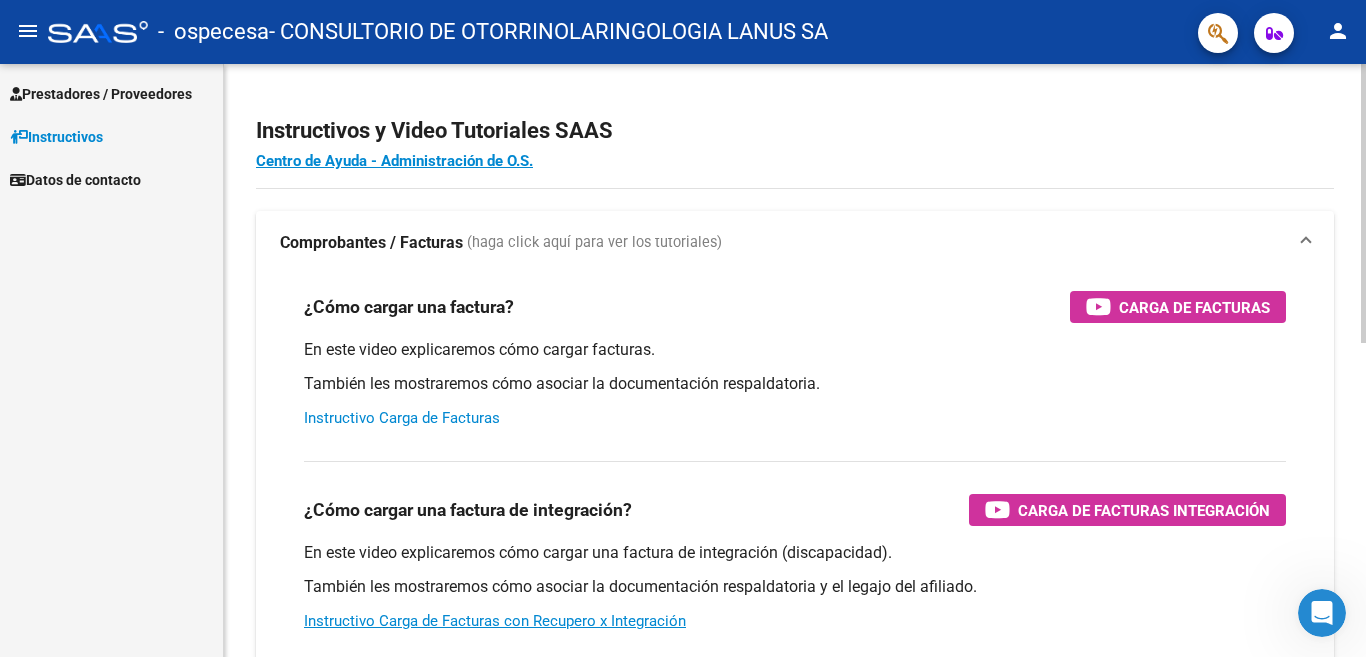 click on "Instructivo Carga de Facturas" at bounding box center [402, 418] 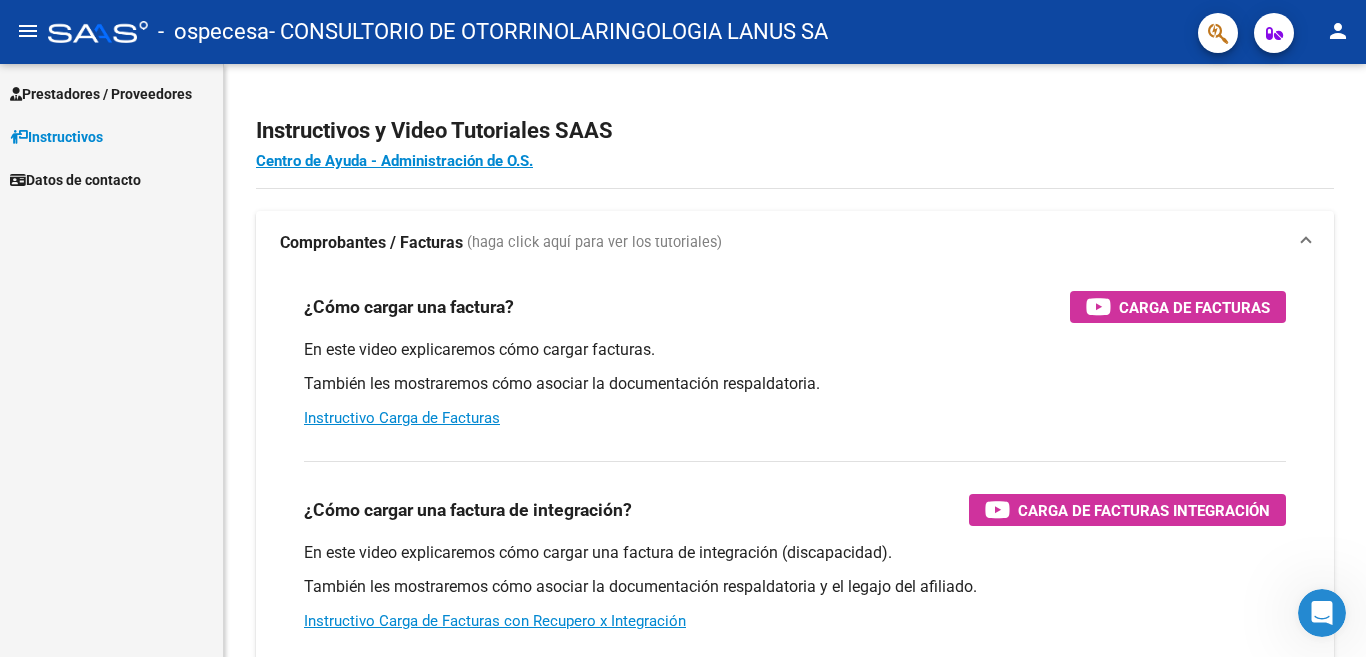 click on "Prestadores / Proveedores" at bounding box center (101, 94) 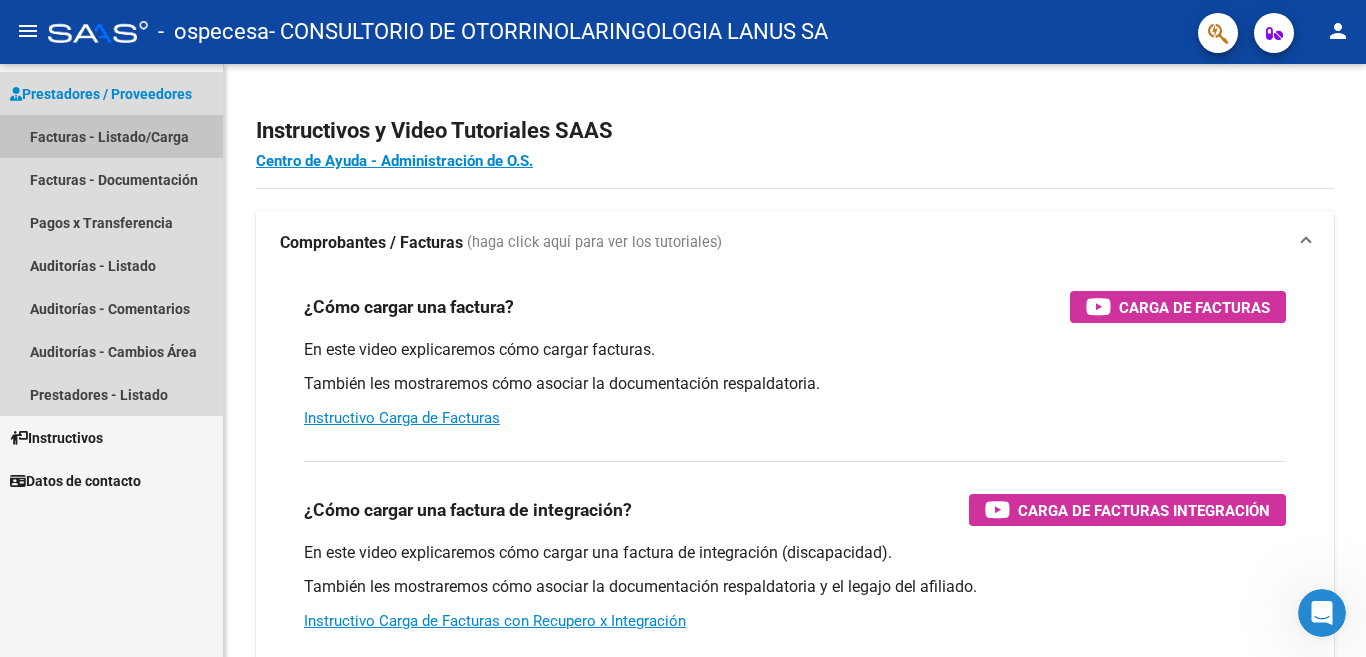 click on "Facturas - Listado/Carga" at bounding box center [111, 136] 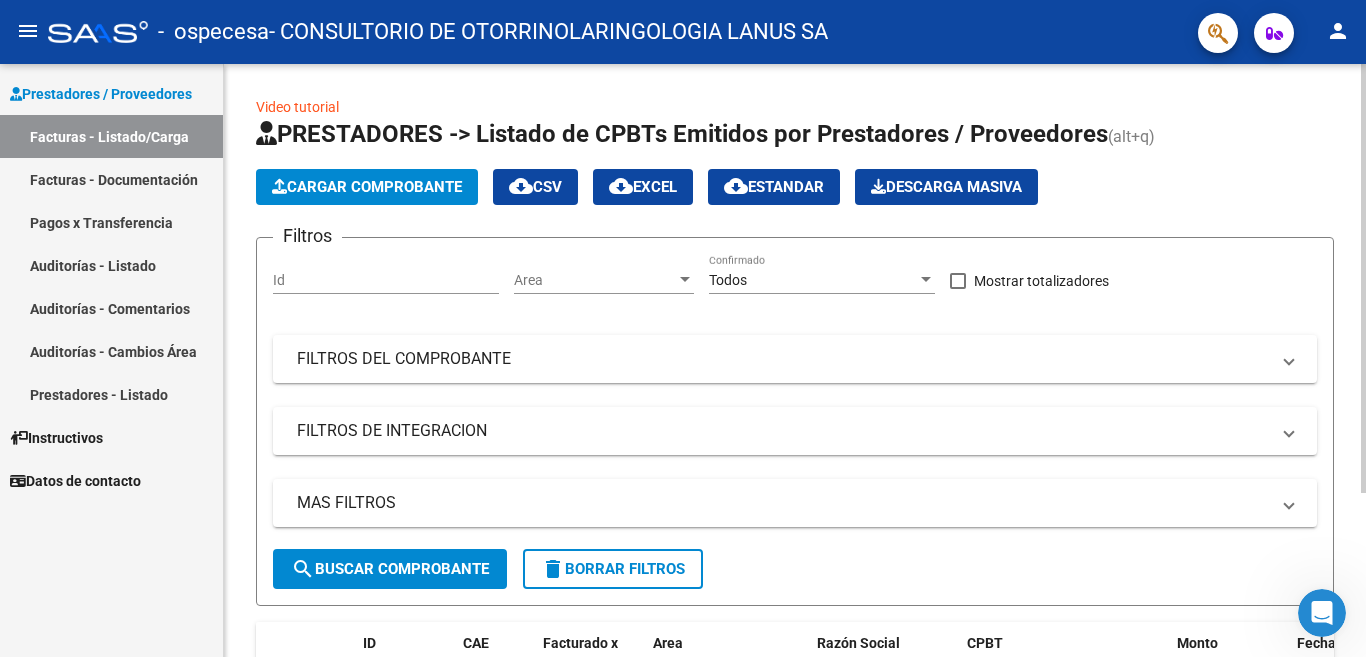 click on "Cargar Comprobante" 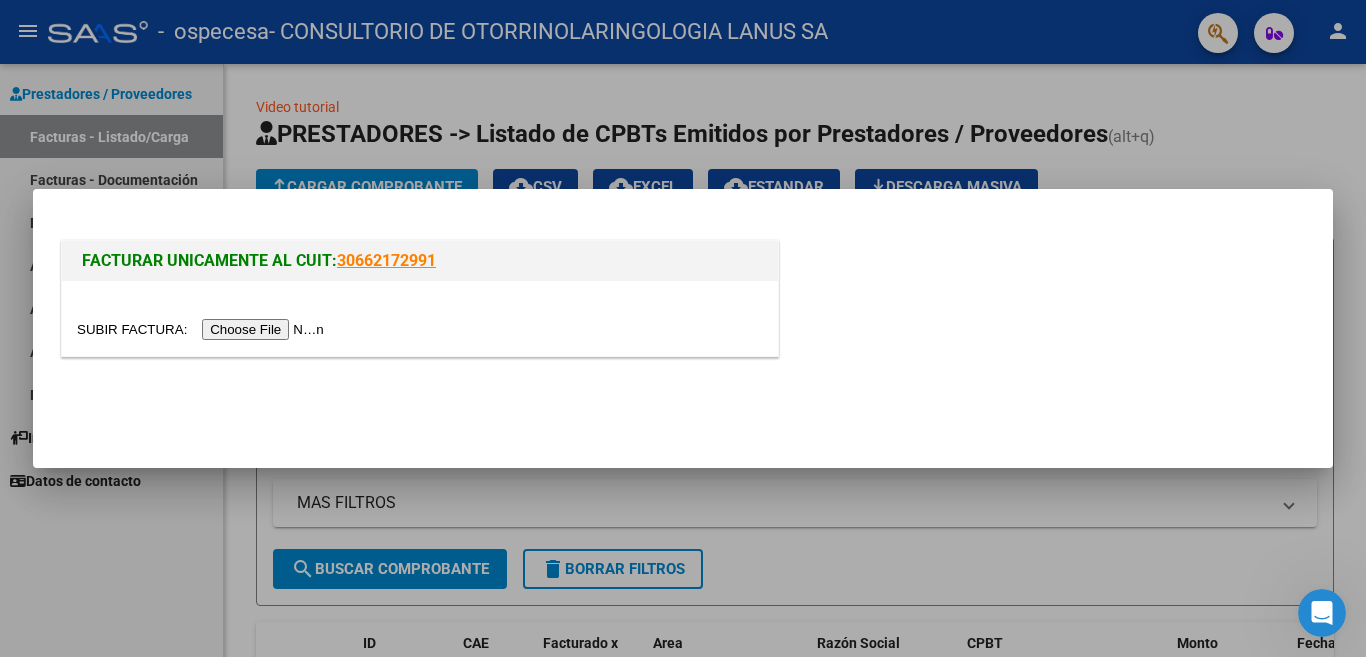 click at bounding box center [203, 329] 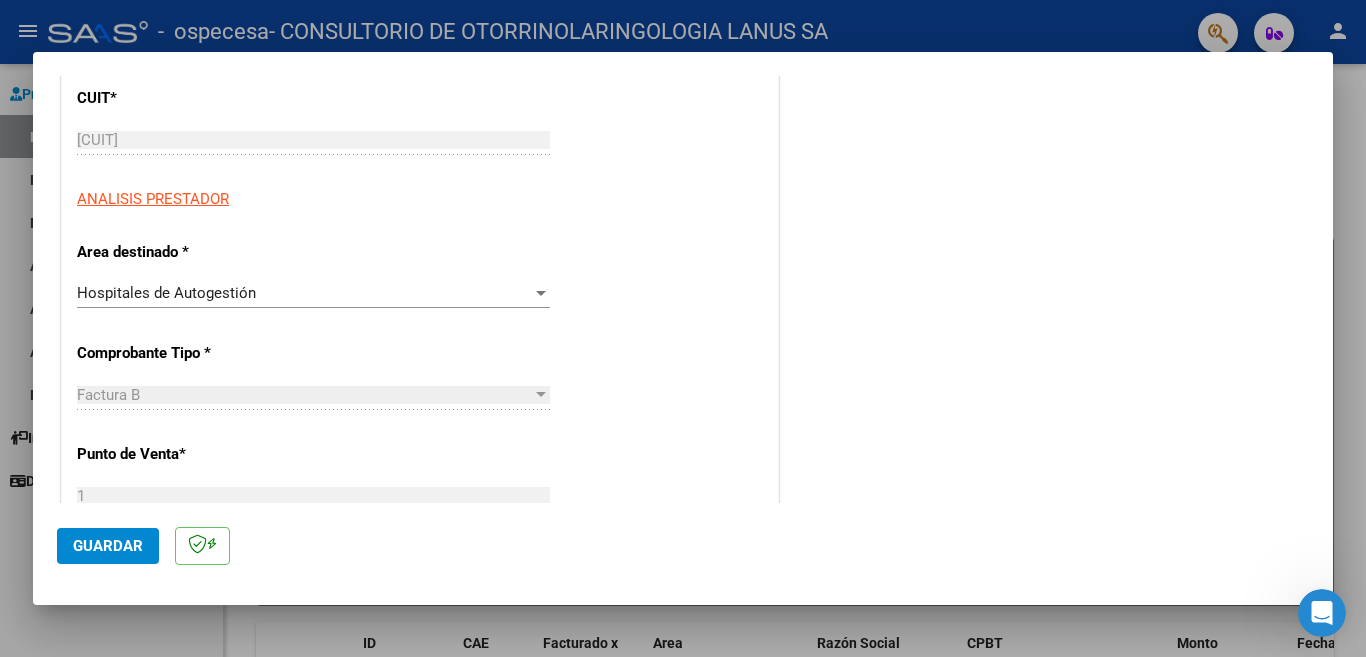scroll, scrollTop: 0, scrollLeft: 0, axis: both 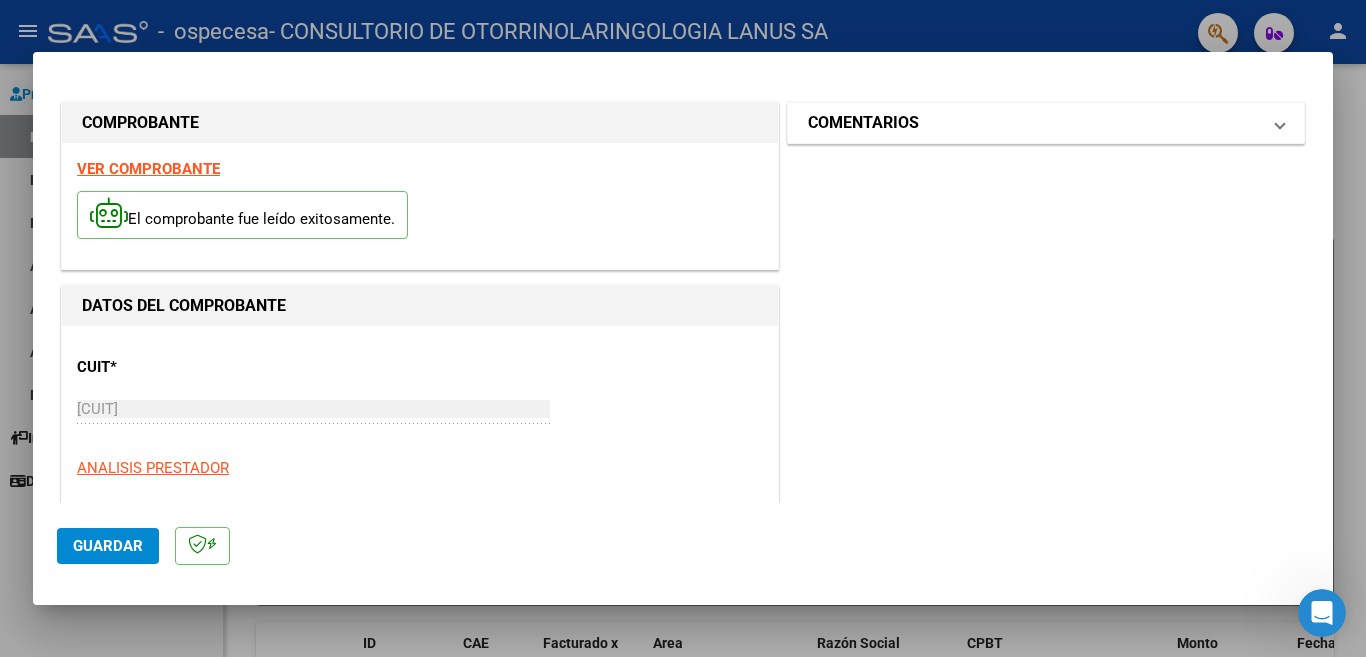 click on "COMENTARIOS" at bounding box center [1046, 123] 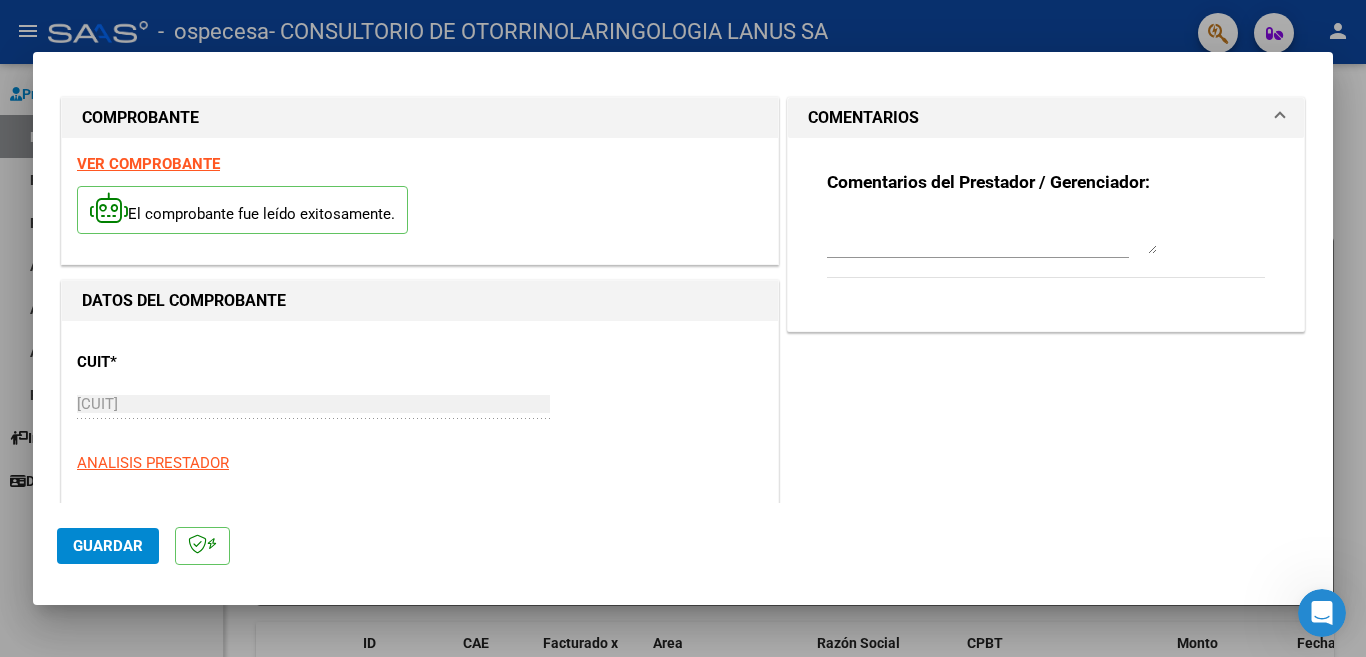 scroll, scrollTop: 0, scrollLeft: 0, axis: both 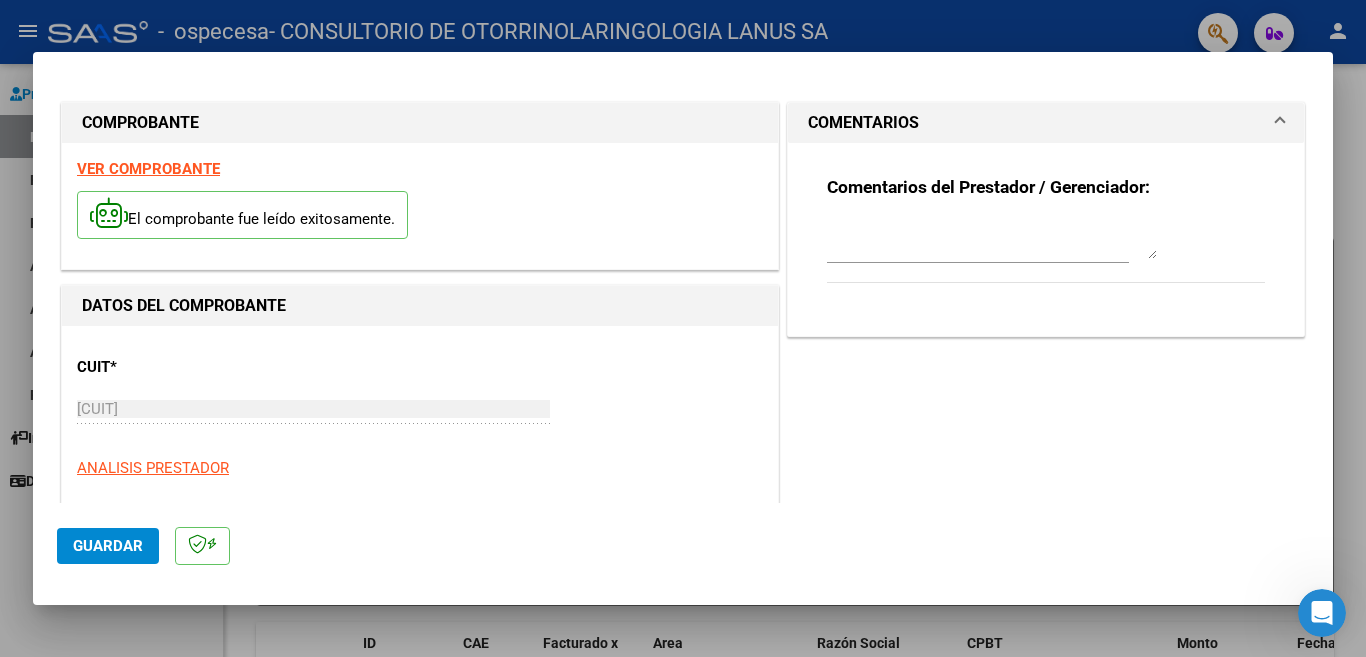 click on "COMPROBANTE" at bounding box center (140, 122) 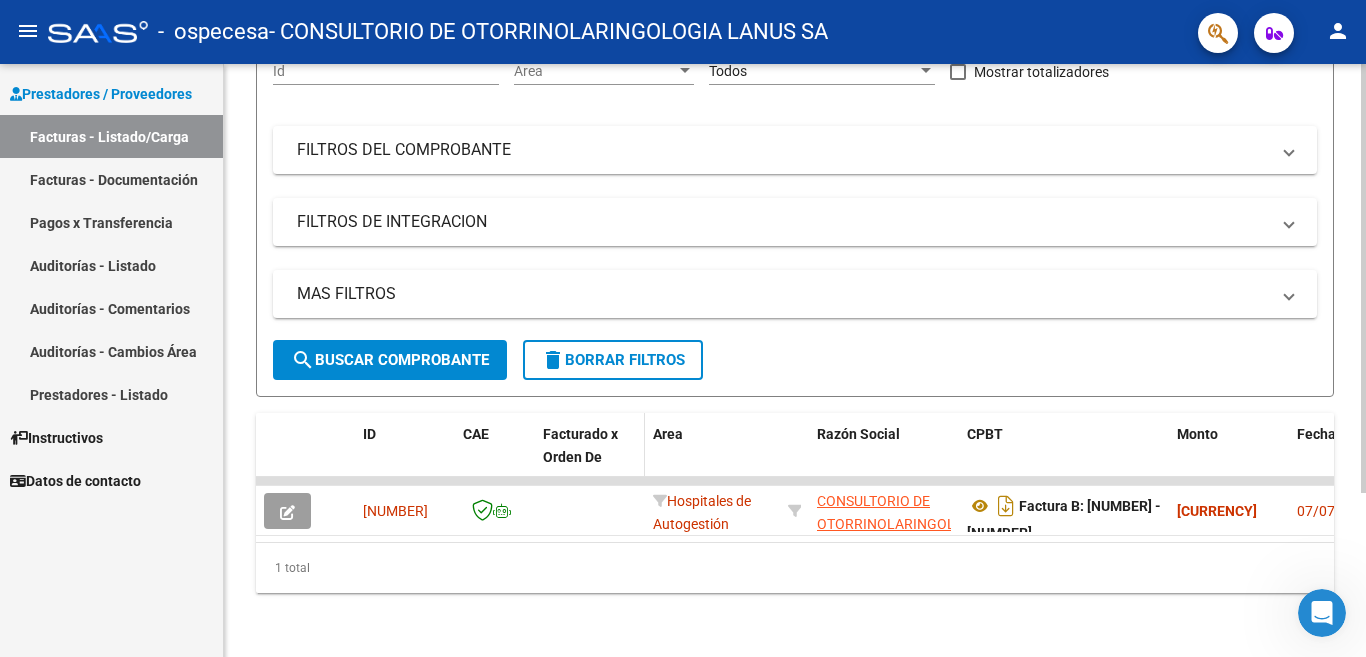 scroll, scrollTop: 226, scrollLeft: 0, axis: vertical 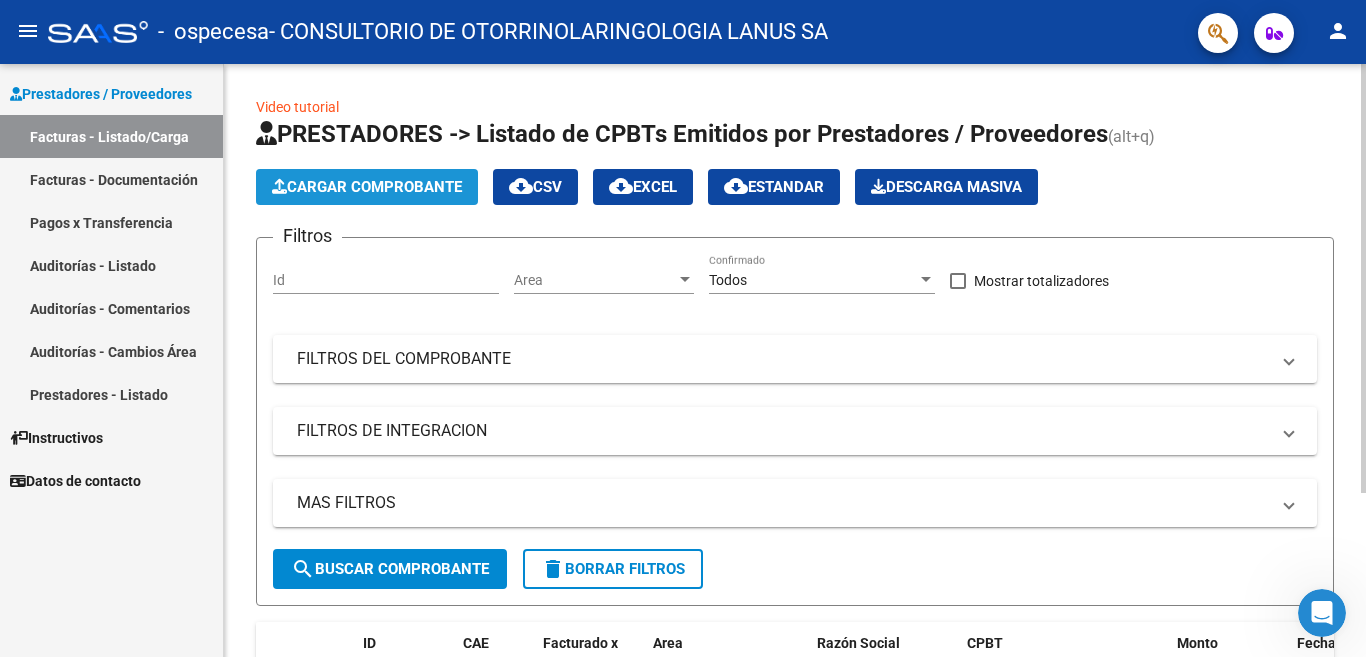 click on "Cargar Comprobante" 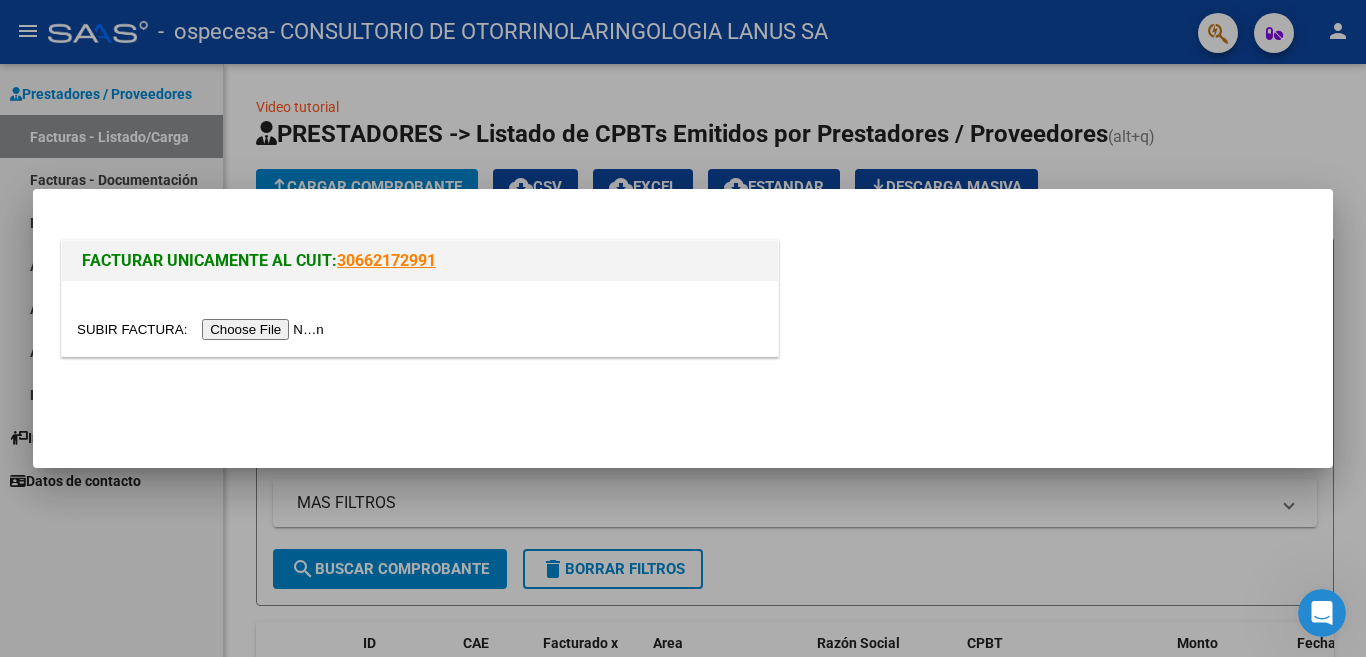click at bounding box center (203, 329) 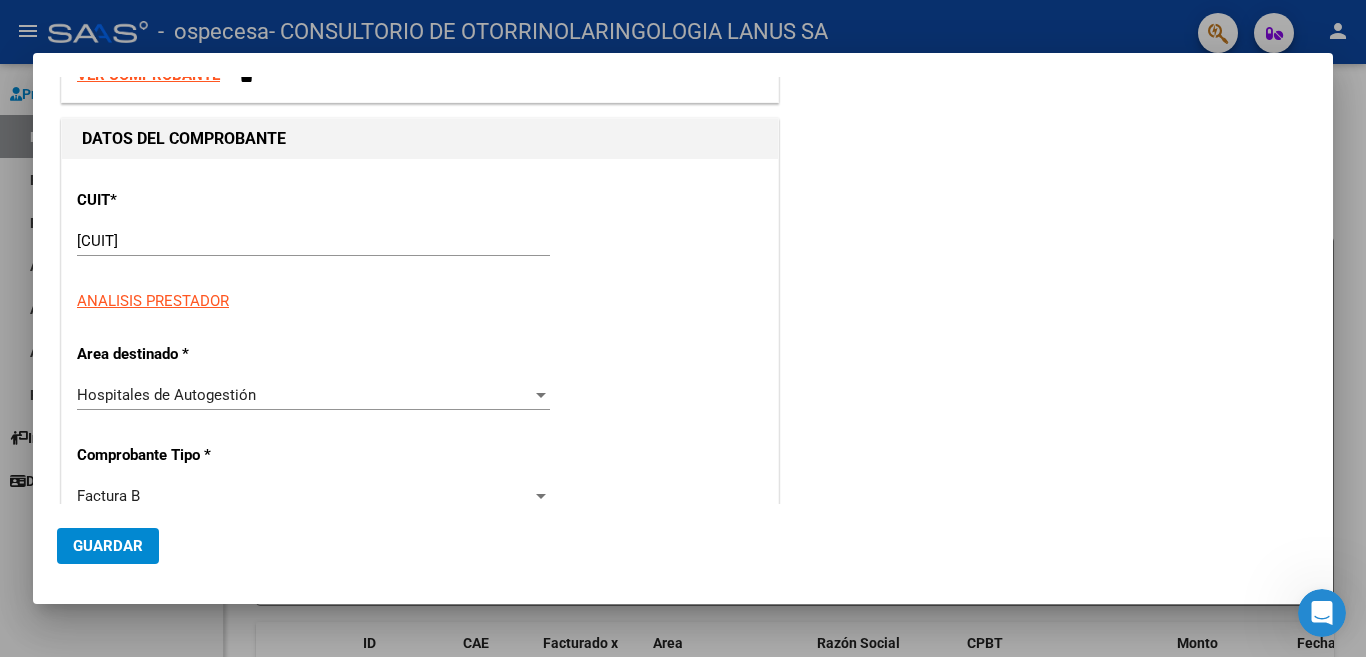 scroll, scrollTop: 100, scrollLeft: 0, axis: vertical 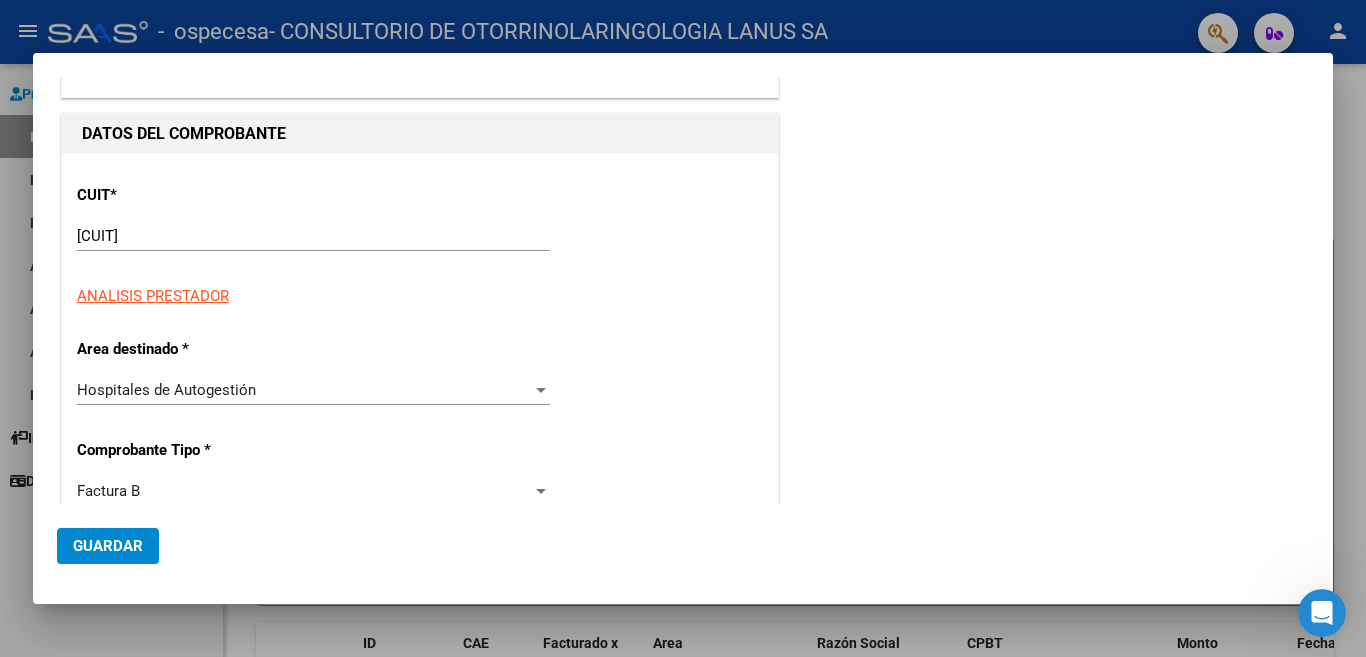 click on "Guardar" 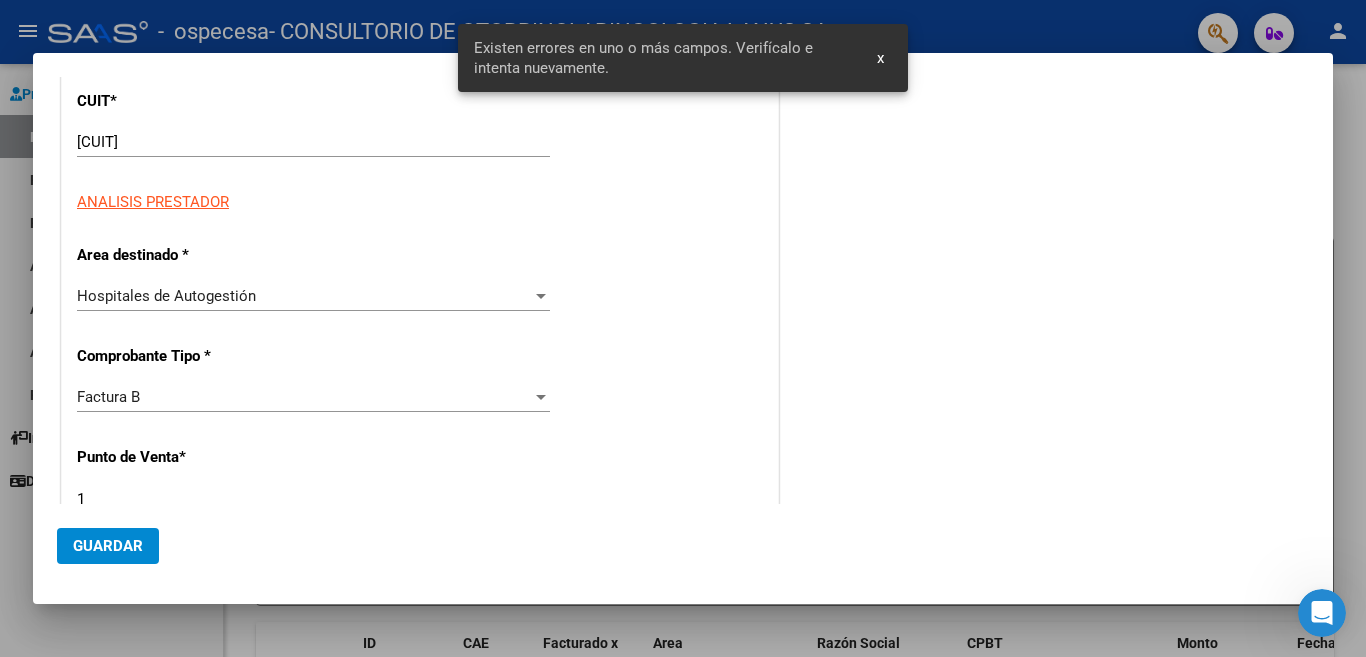 scroll, scrollTop: 0, scrollLeft: 0, axis: both 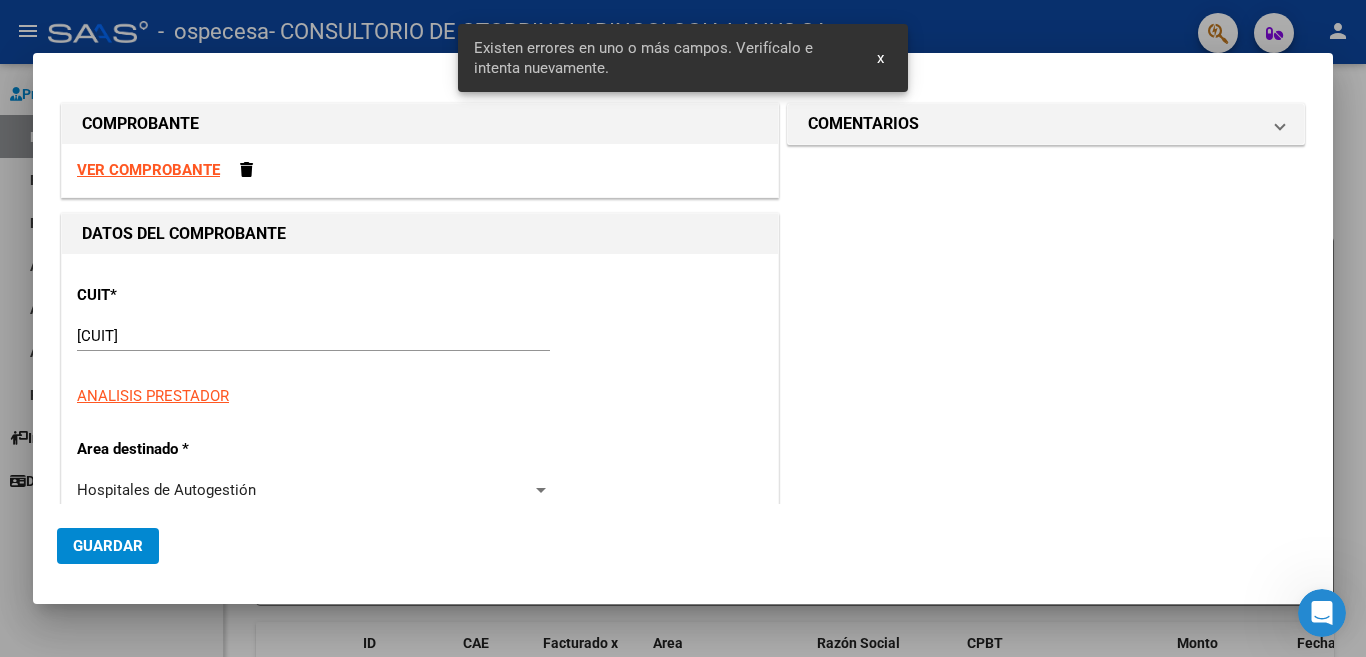 click on "x" at bounding box center (880, 58) 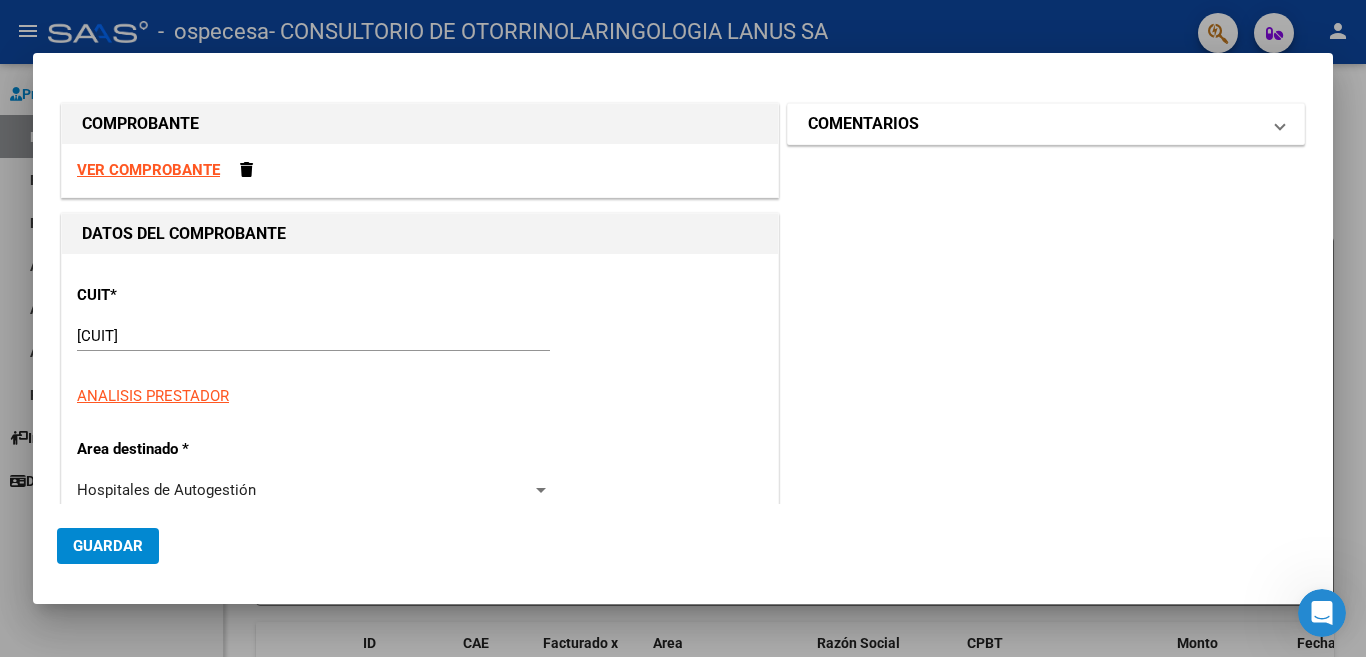 click on "COMENTARIOS" at bounding box center [1046, 124] 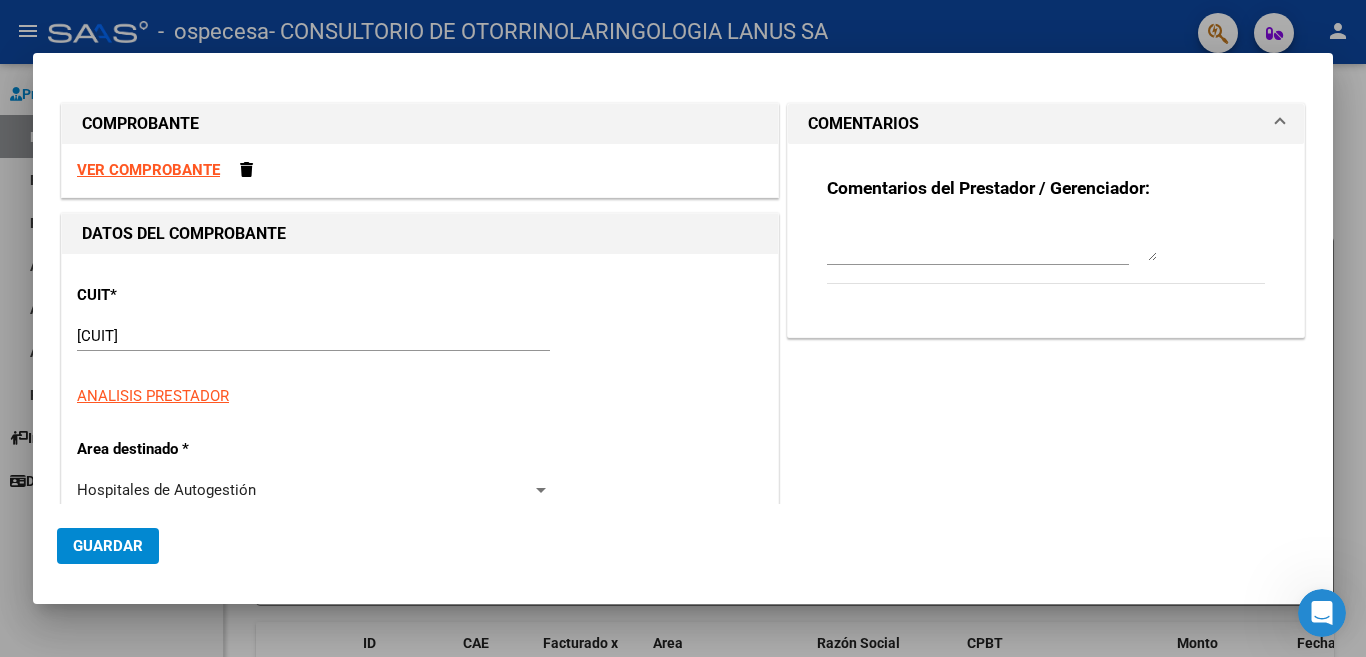 click at bounding box center [992, 241] 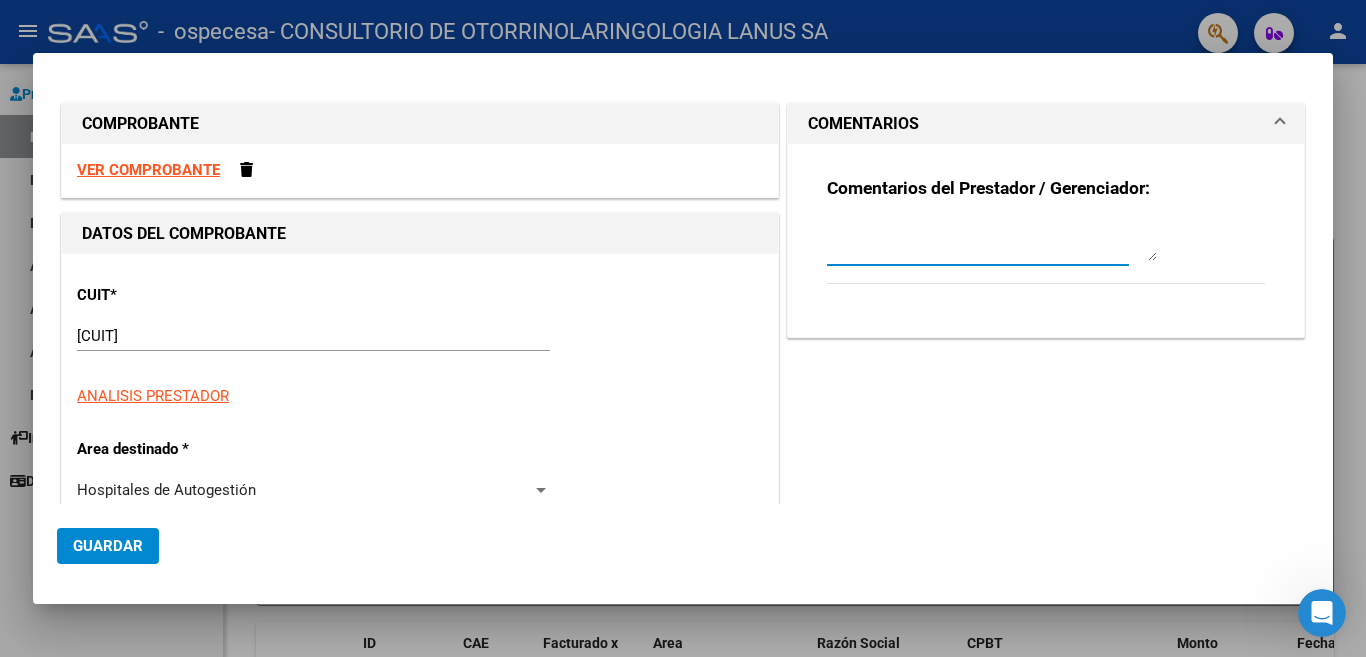 click at bounding box center [992, 241] 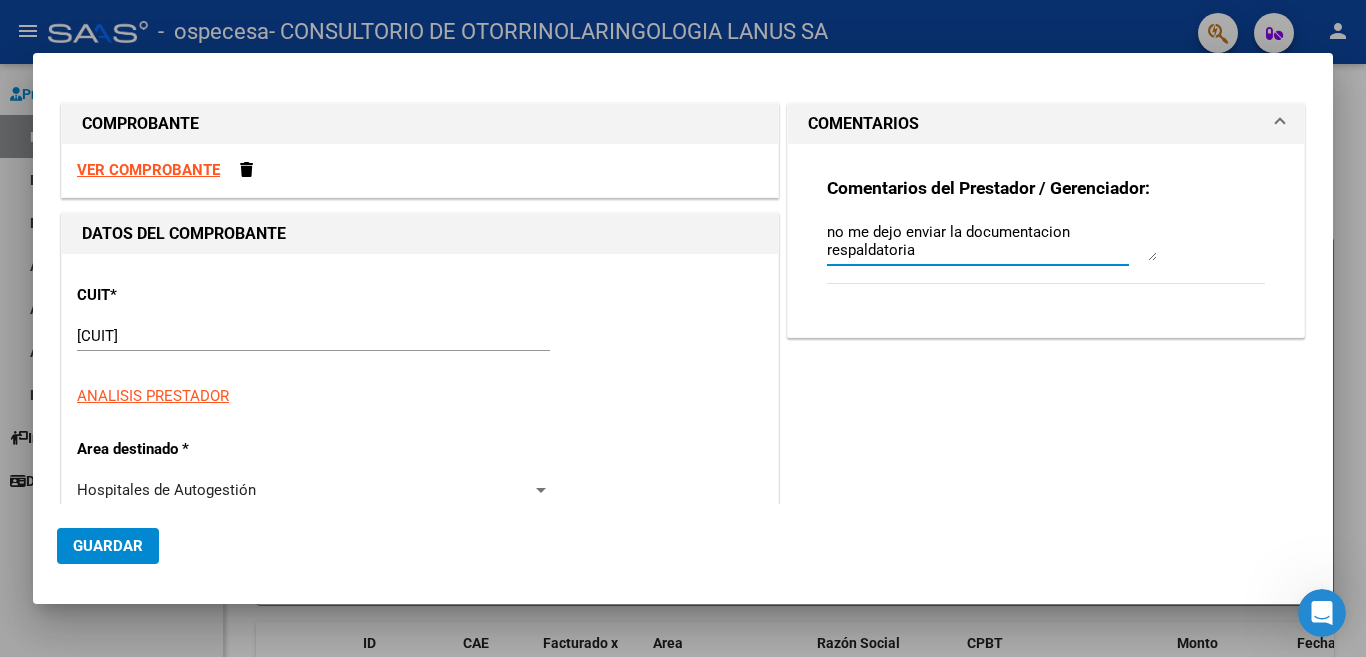 scroll, scrollTop: 200, scrollLeft: 0, axis: vertical 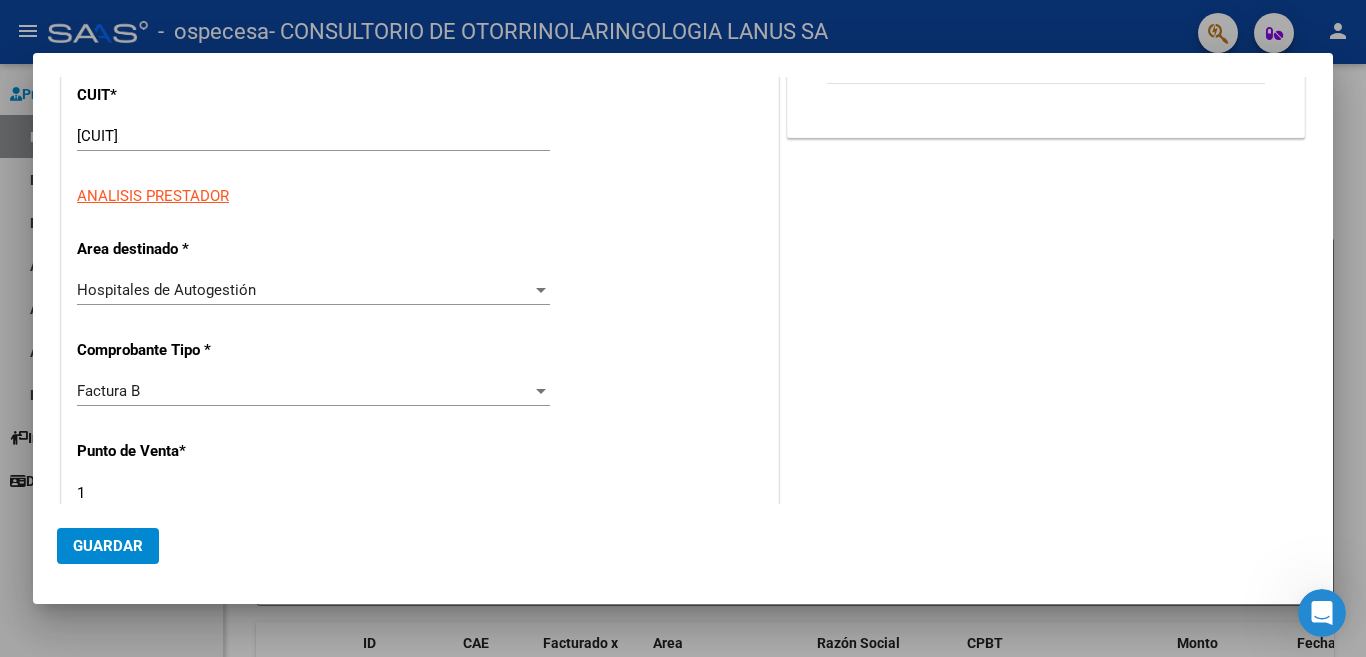type on "no me dejo enviar la documentacion respaldatoria" 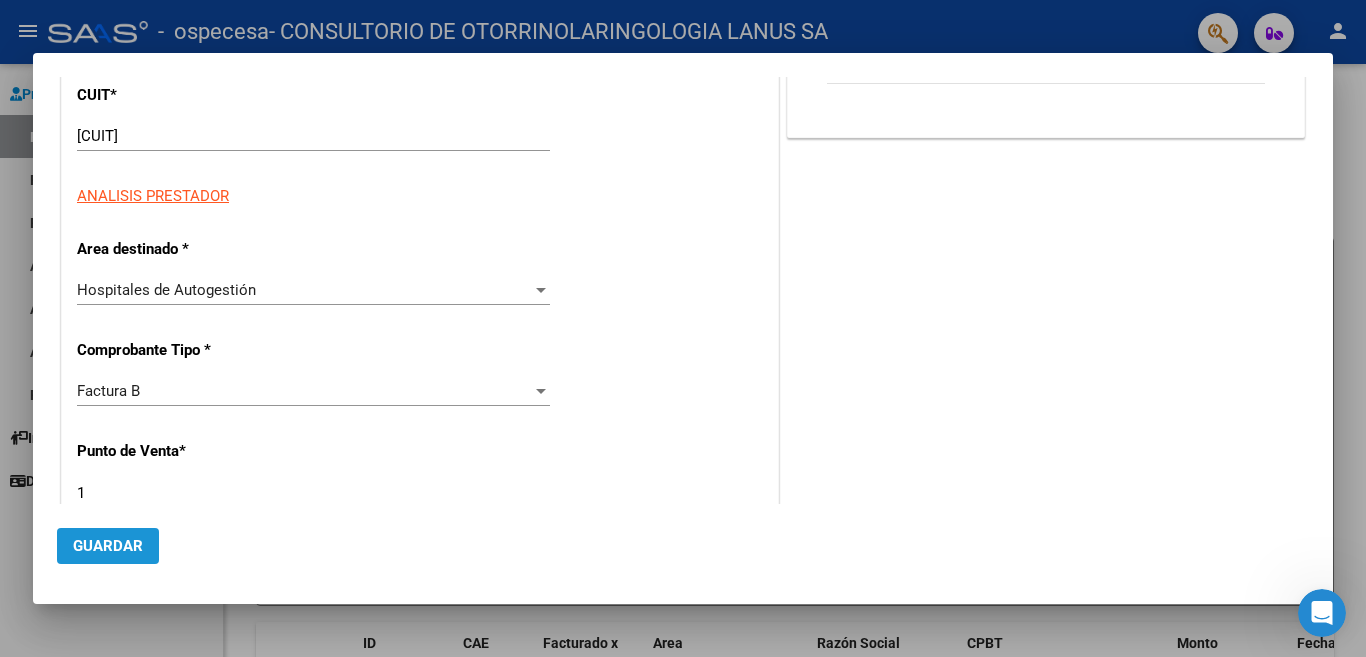 click on "Guardar" 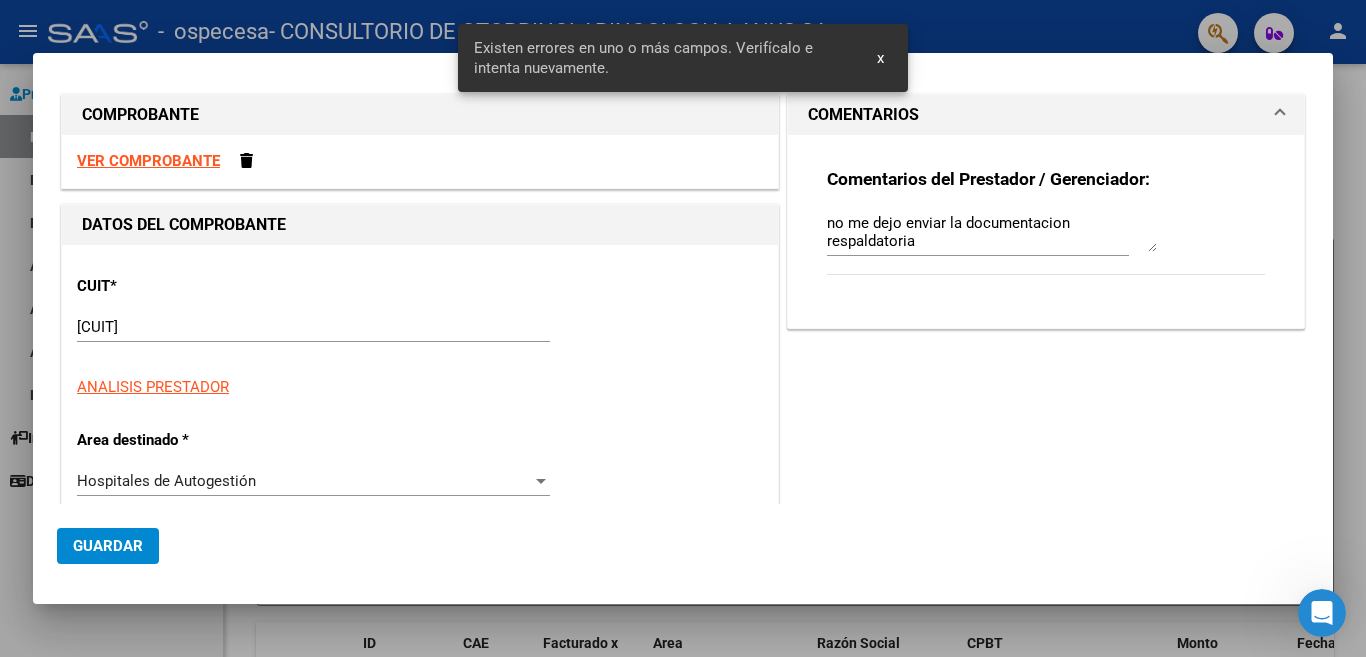 scroll, scrollTop: 0, scrollLeft: 0, axis: both 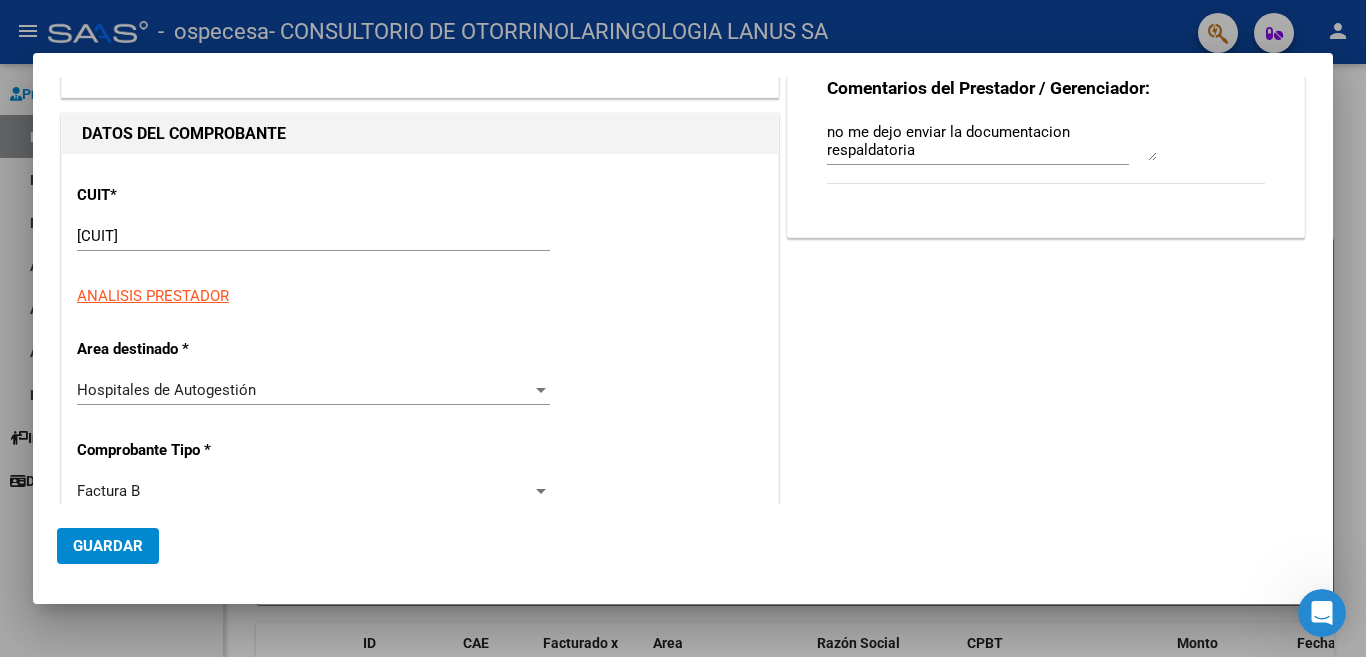 click on "Guardar" 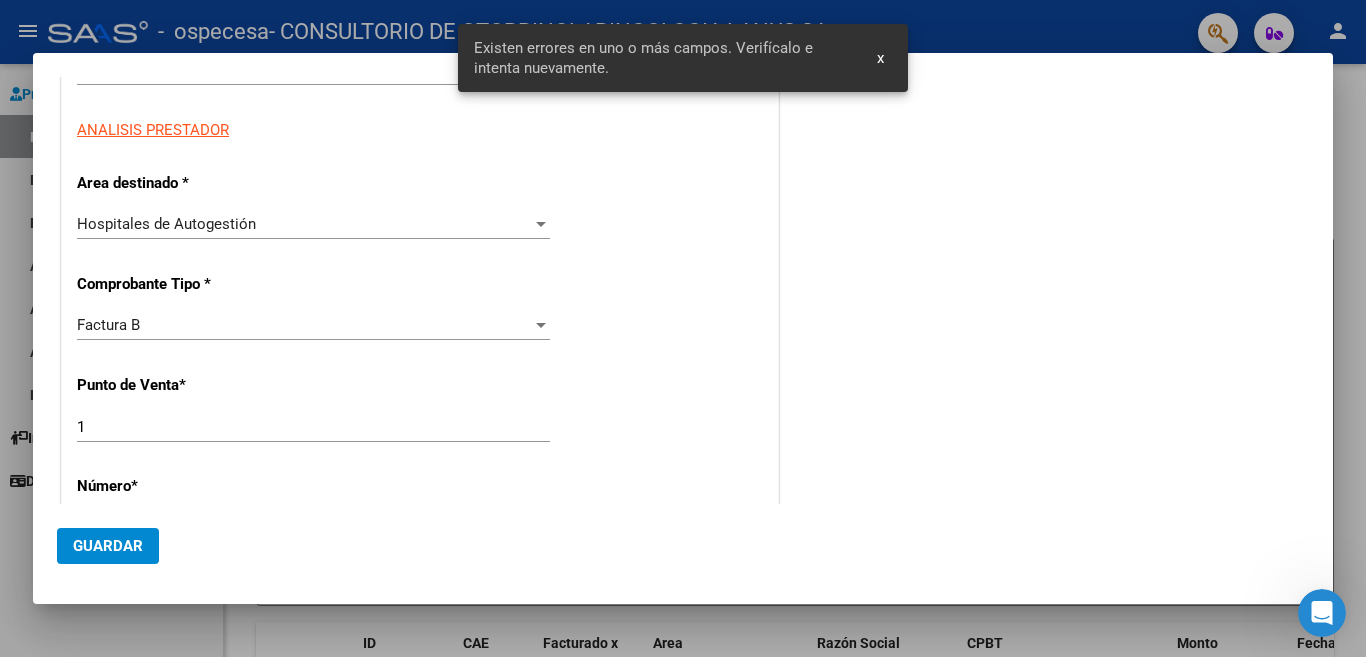 scroll, scrollTop: 500, scrollLeft: 0, axis: vertical 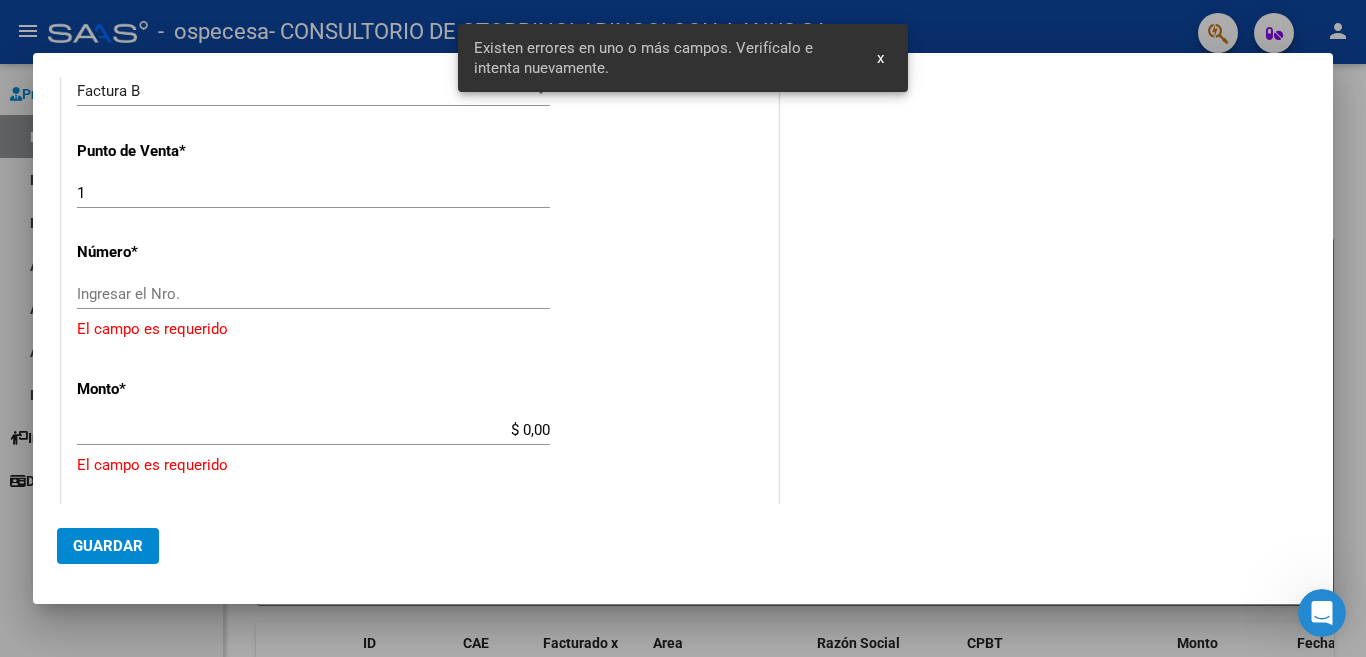 click on "Ingresar el Nro." at bounding box center (313, 294) 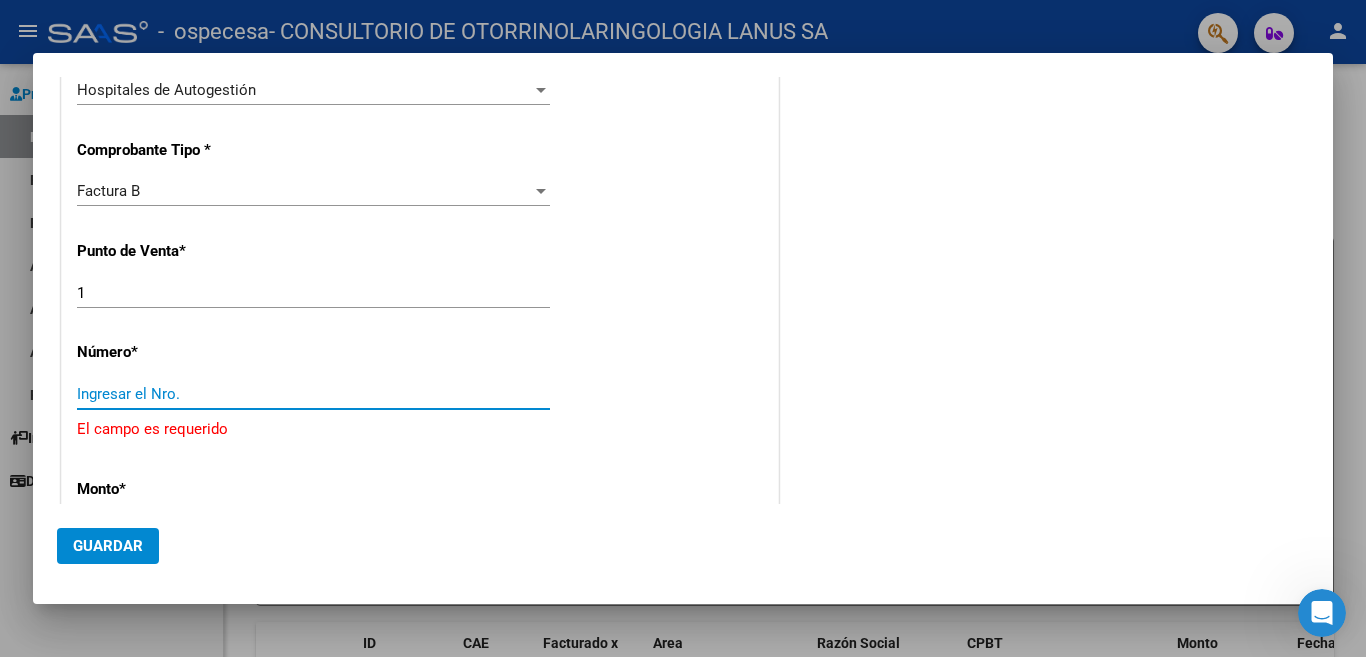 scroll, scrollTop: 500, scrollLeft: 0, axis: vertical 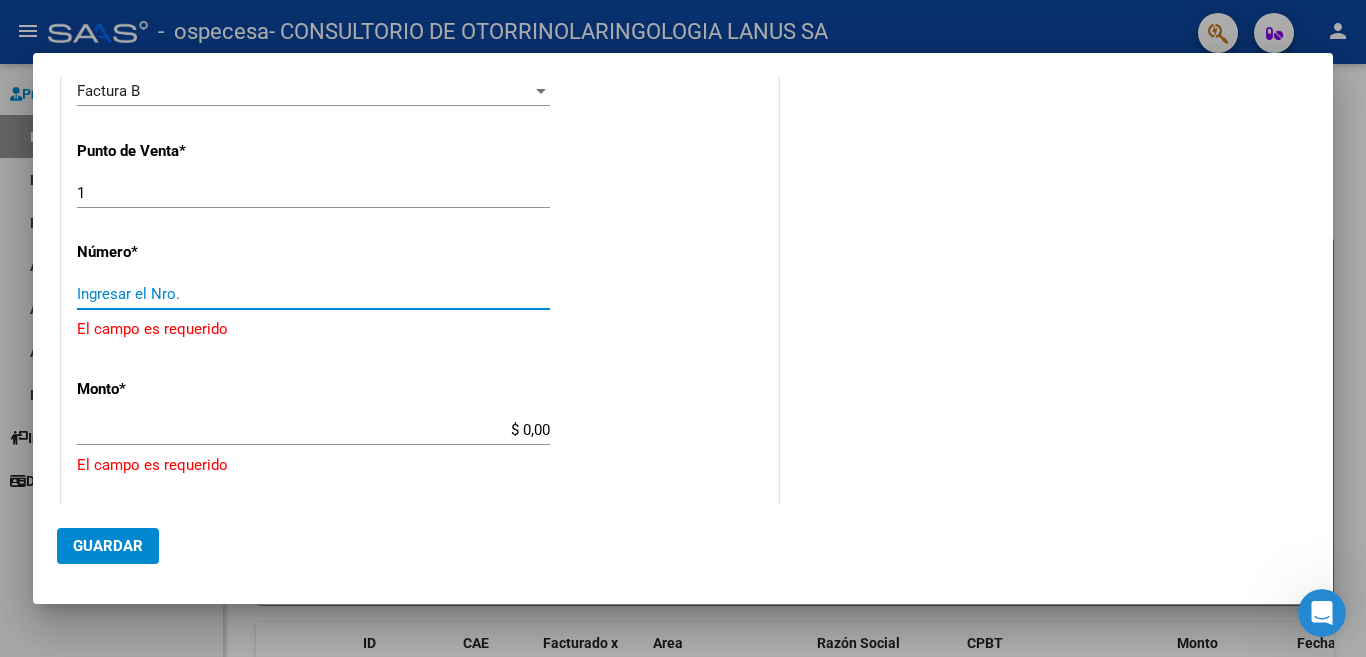 click on "Ingresar el Nro." at bounding box center [313, 294] 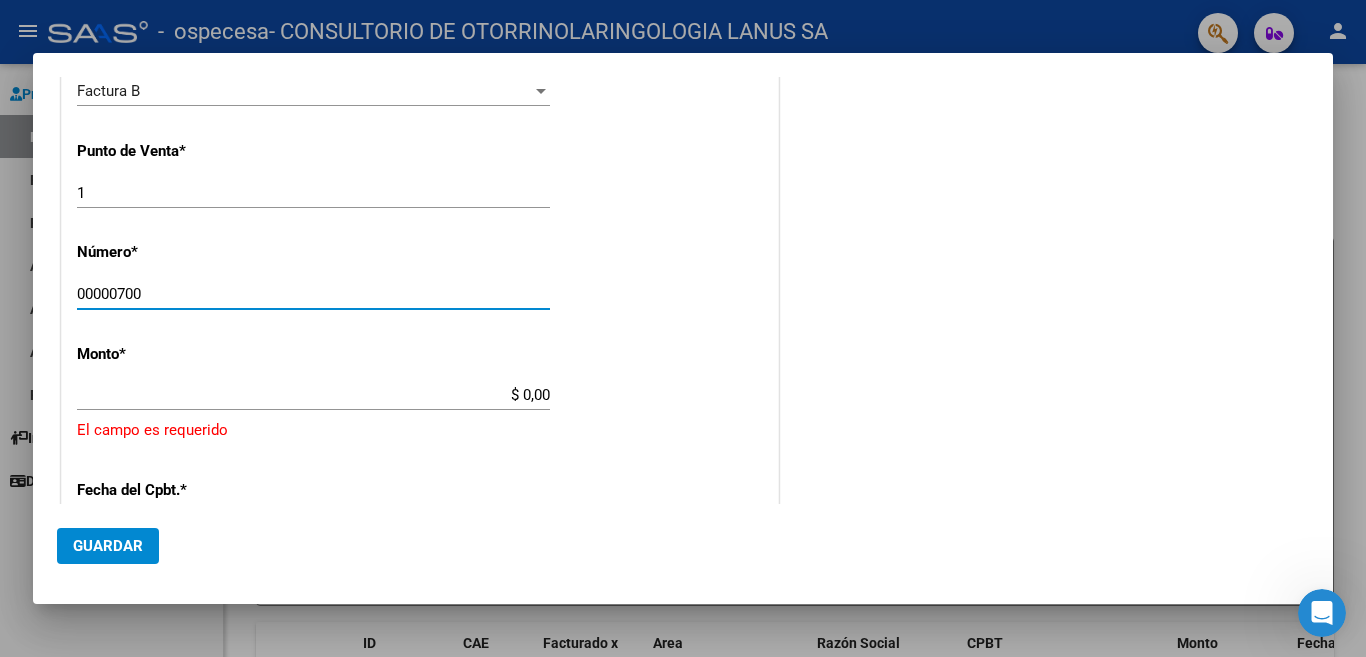 type on "00000700" 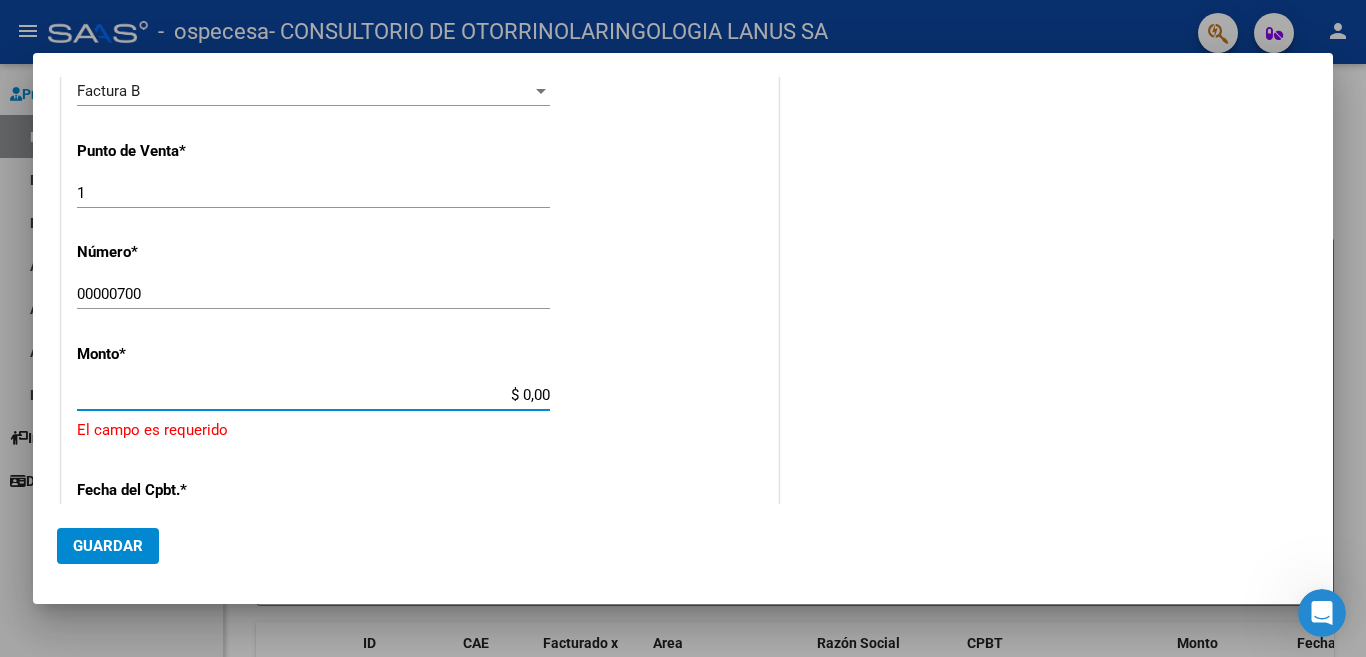 type on "[CURRENCY]" 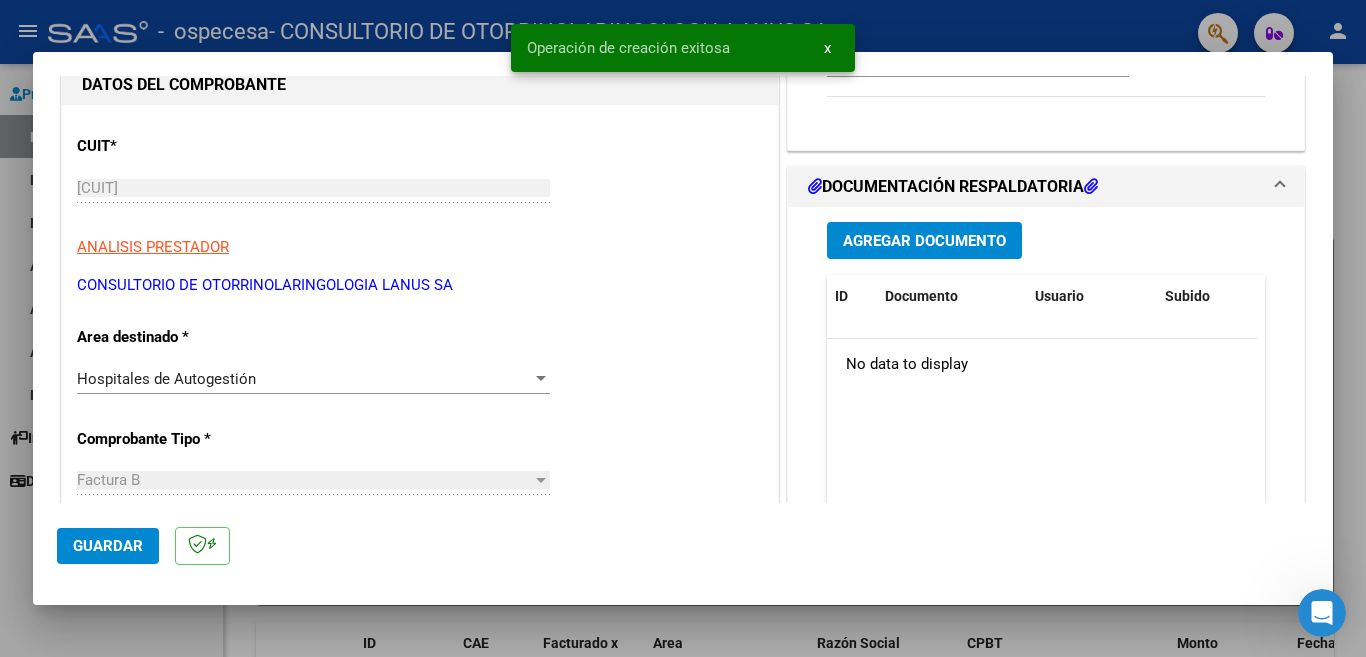 scroll, scrollTop: 200, scrollLeft: 0, axis: vertical 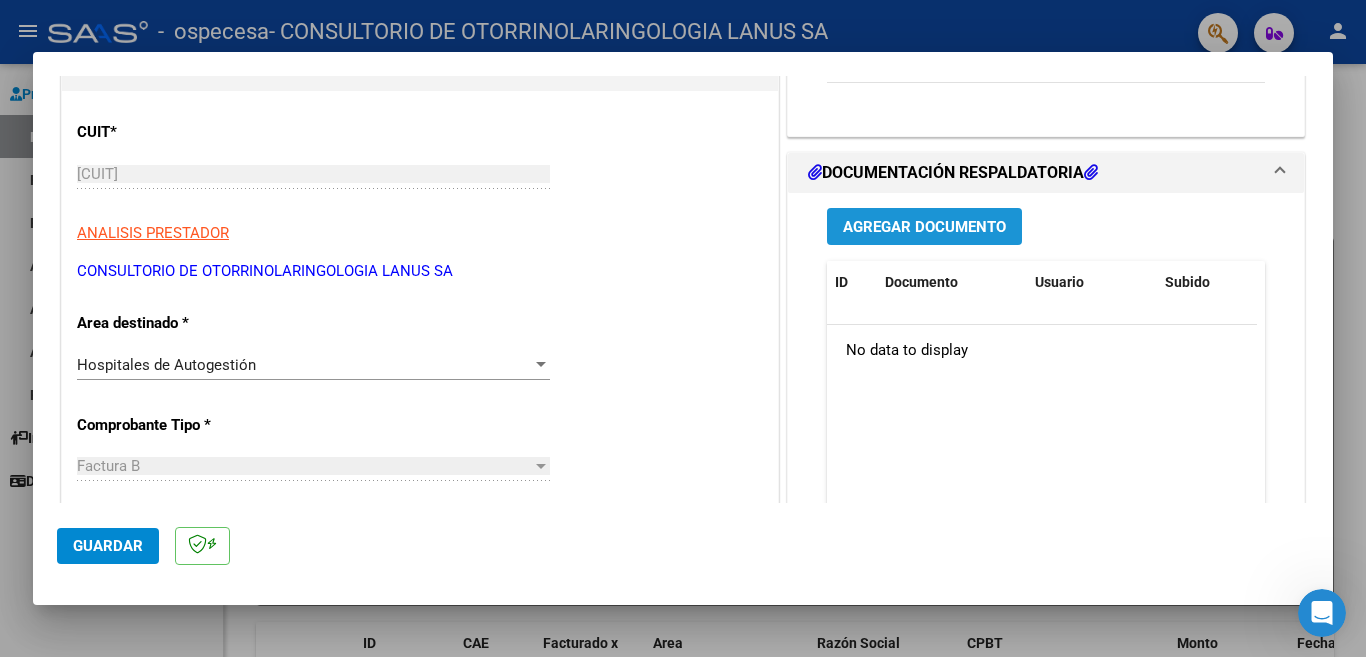 click on "Agregar Documento" at bounding box center (924, 226) 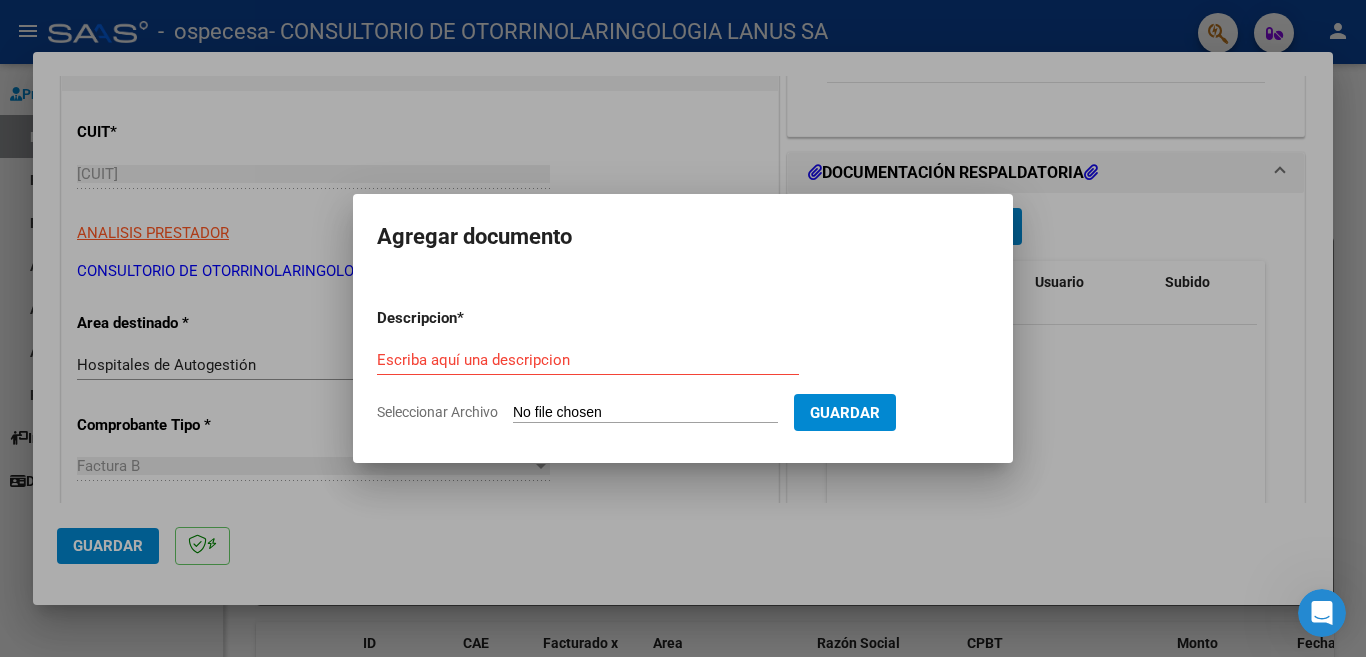 click on "Descripcion  *   Escriba aquí una descripcion  Seleccionar Archivo Guardar" at bounding box center [683, 365] 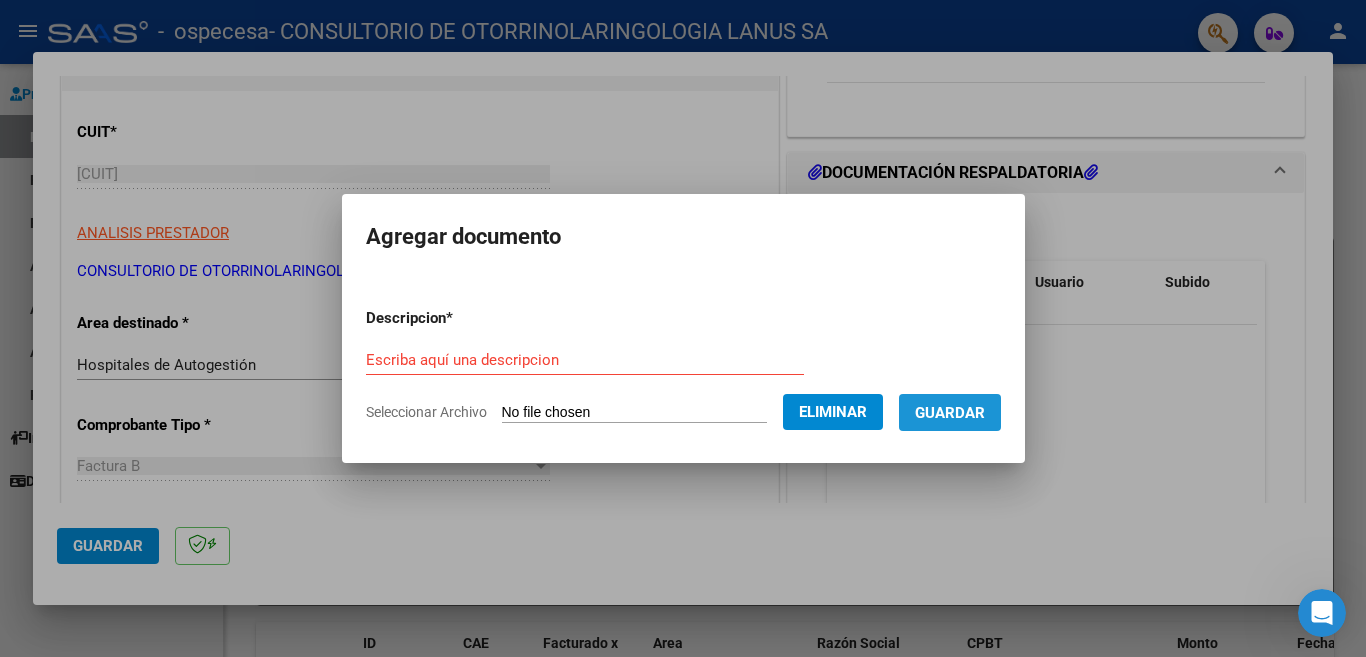 click on "Guardar" at bounding box center [950, 413] 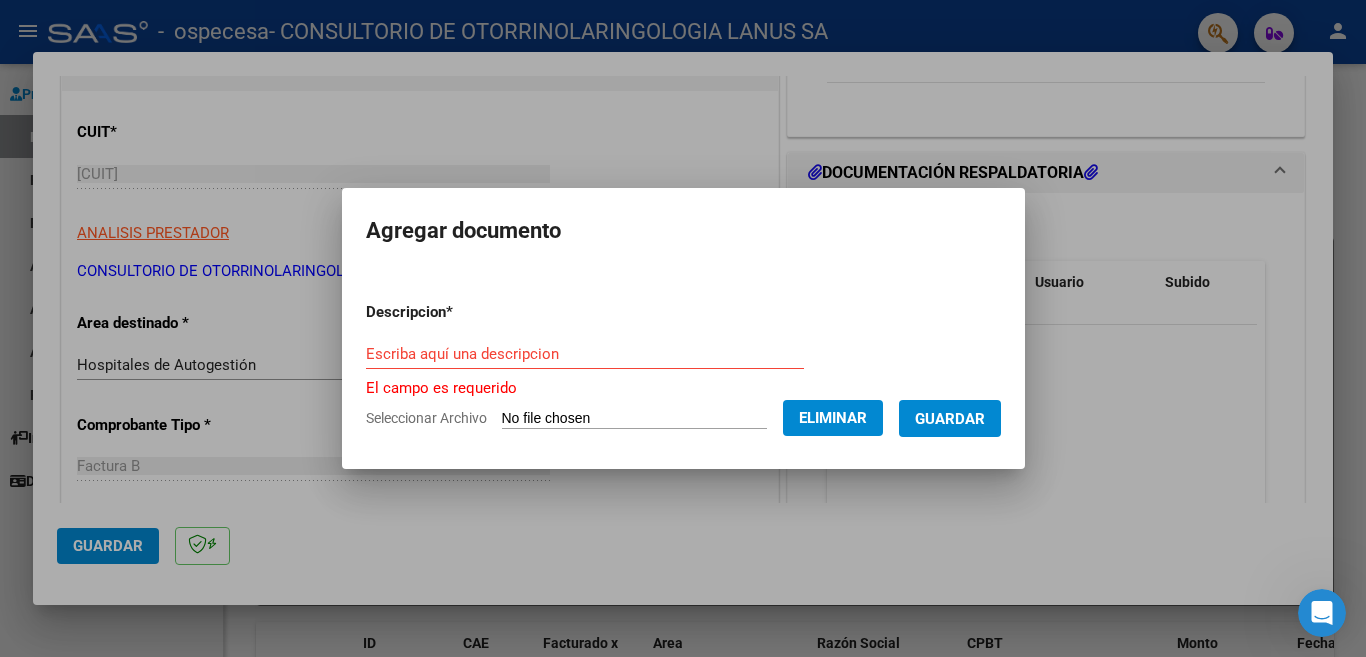 click on "Escriba aquí una descripcion" at bounding box center (585, 354) 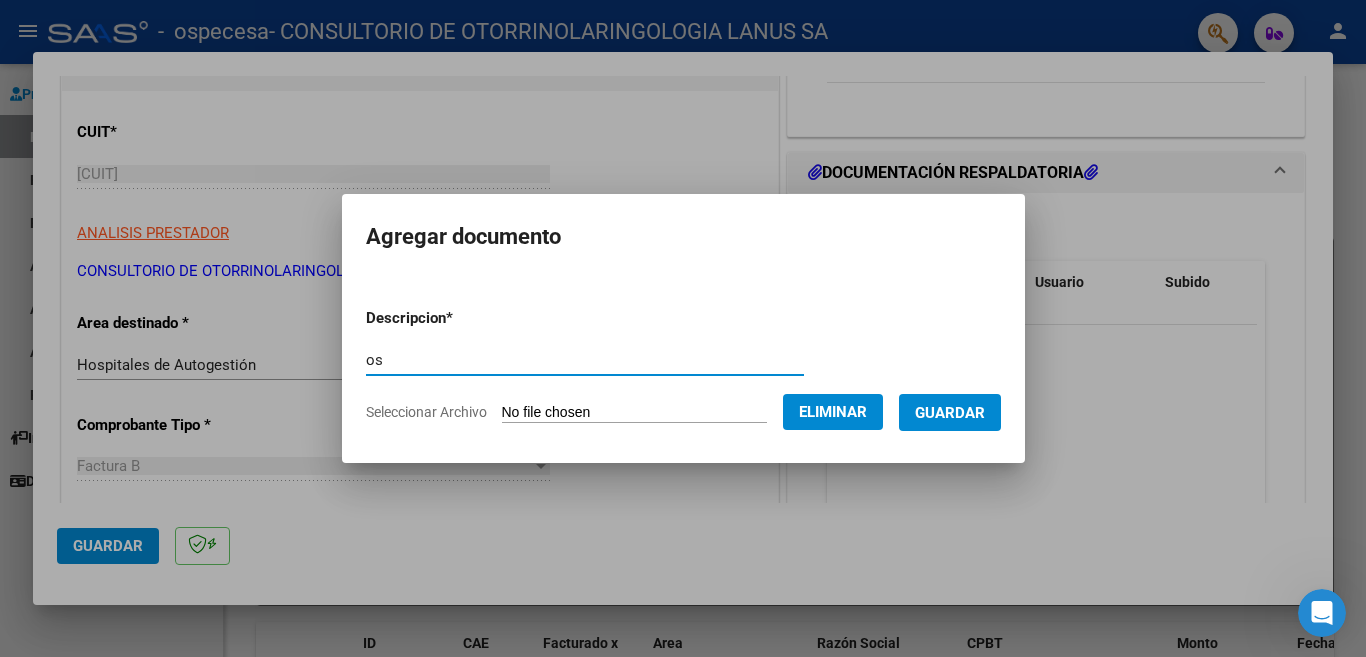 type on "o" 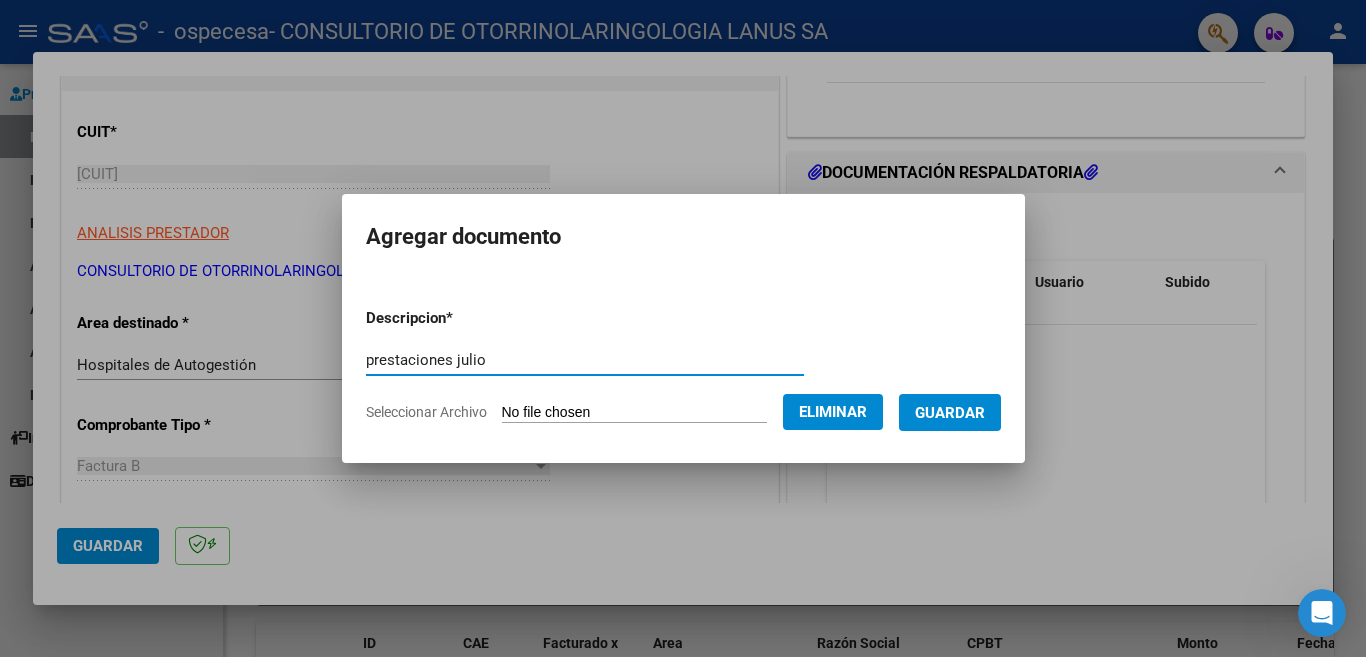 type on "prestaciones julio" 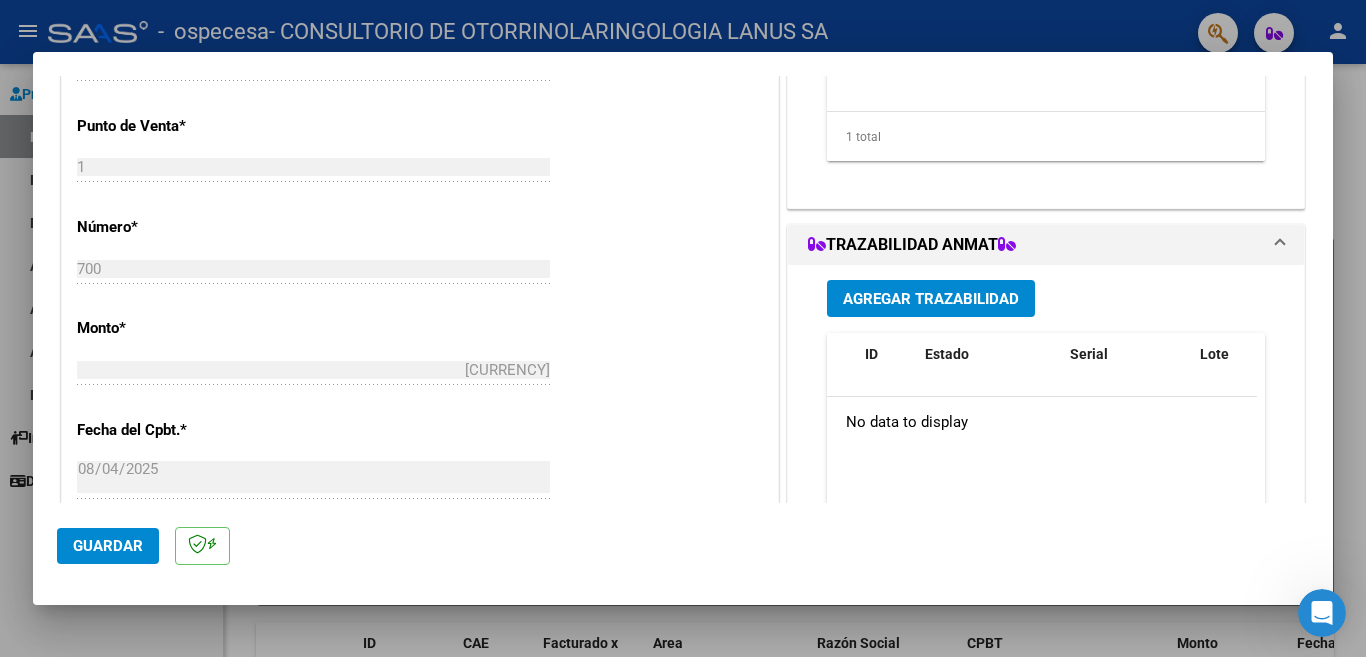 scroll, scrollTop: 500, scrollLeft: 0, axis: vertical 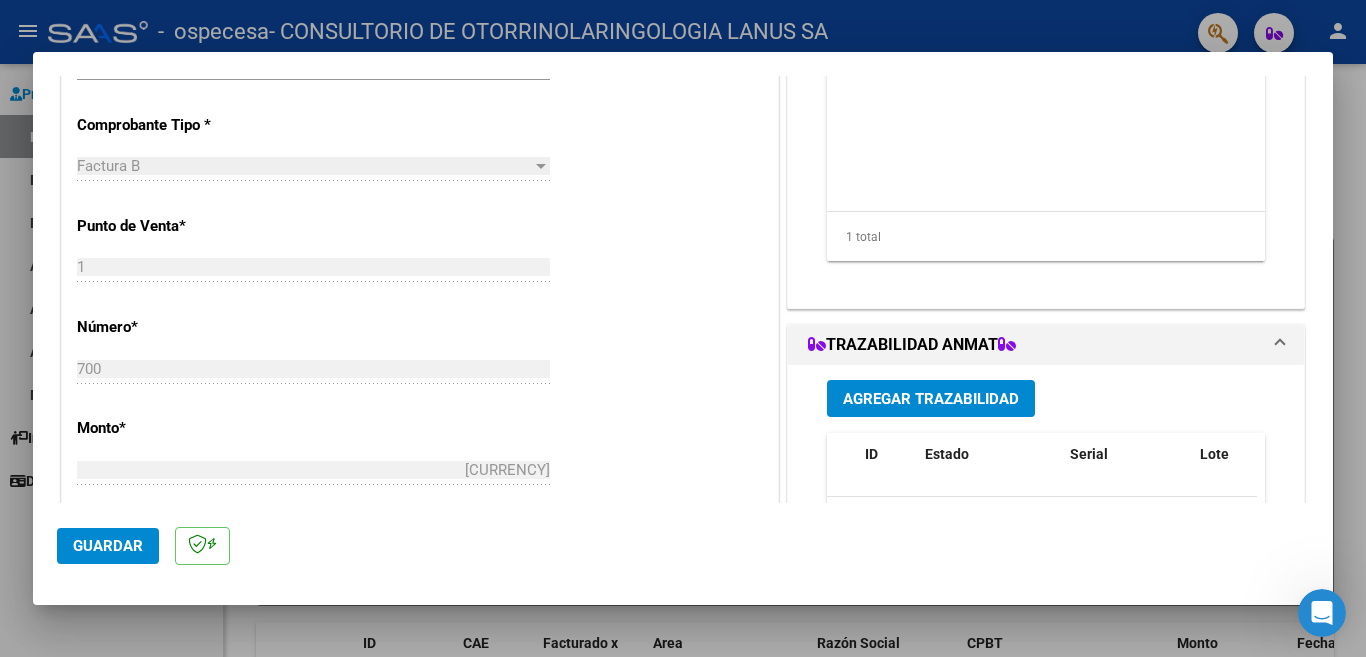 click on "Guardar" 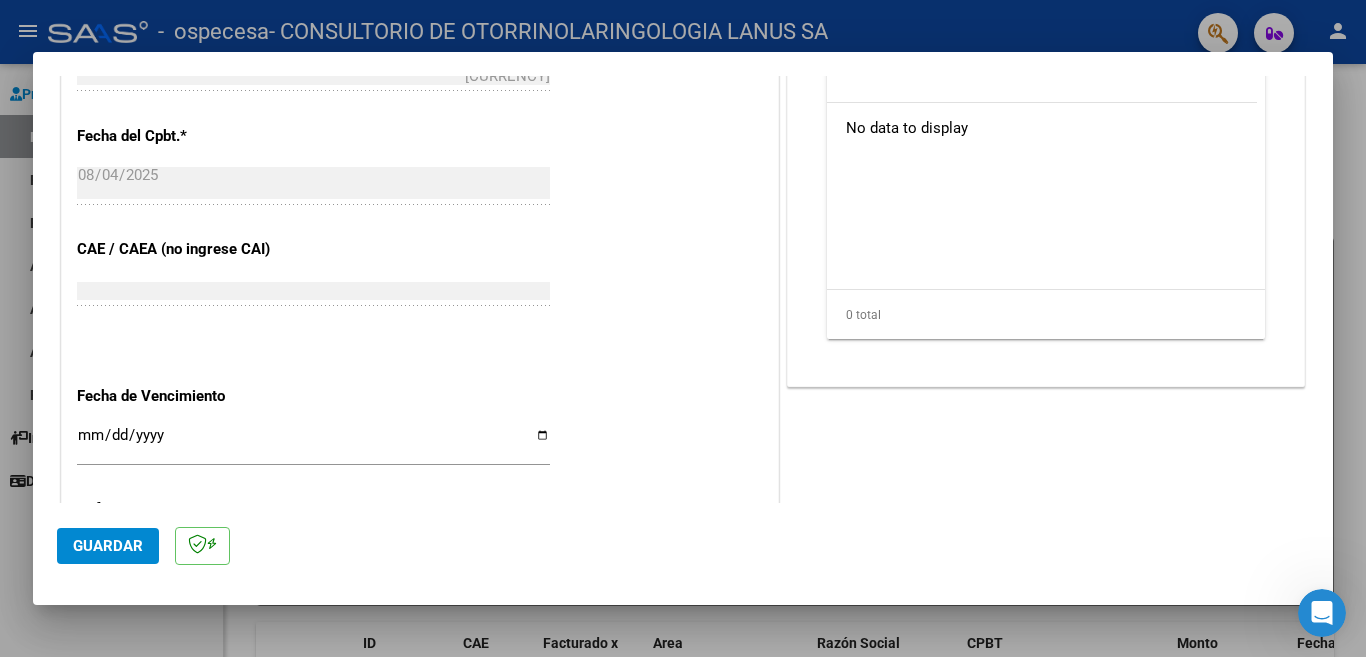 scroll, scrollTop: 900, scrollLeft: 0, axis: vertical 